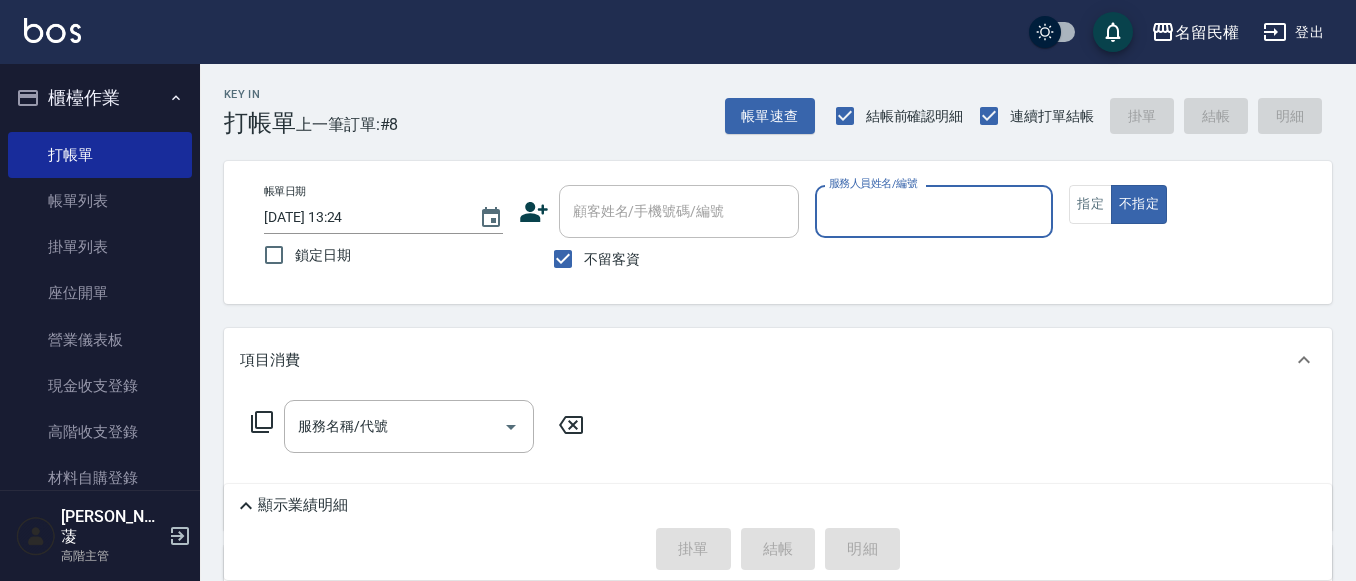 scroll, scrollTop: 0, scrollLeft: 0, axis: both 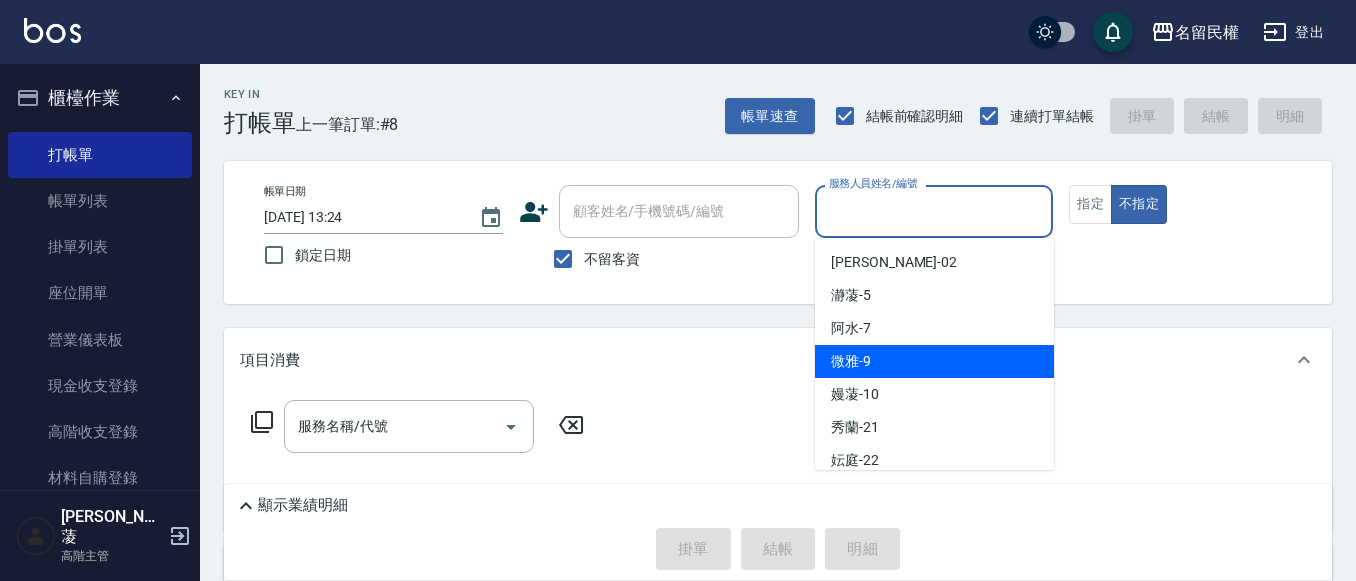 drag, startPoint x: 866, startPoint y: 367, endPoint x: 881, endPoint y: 365, distance: 15.132746 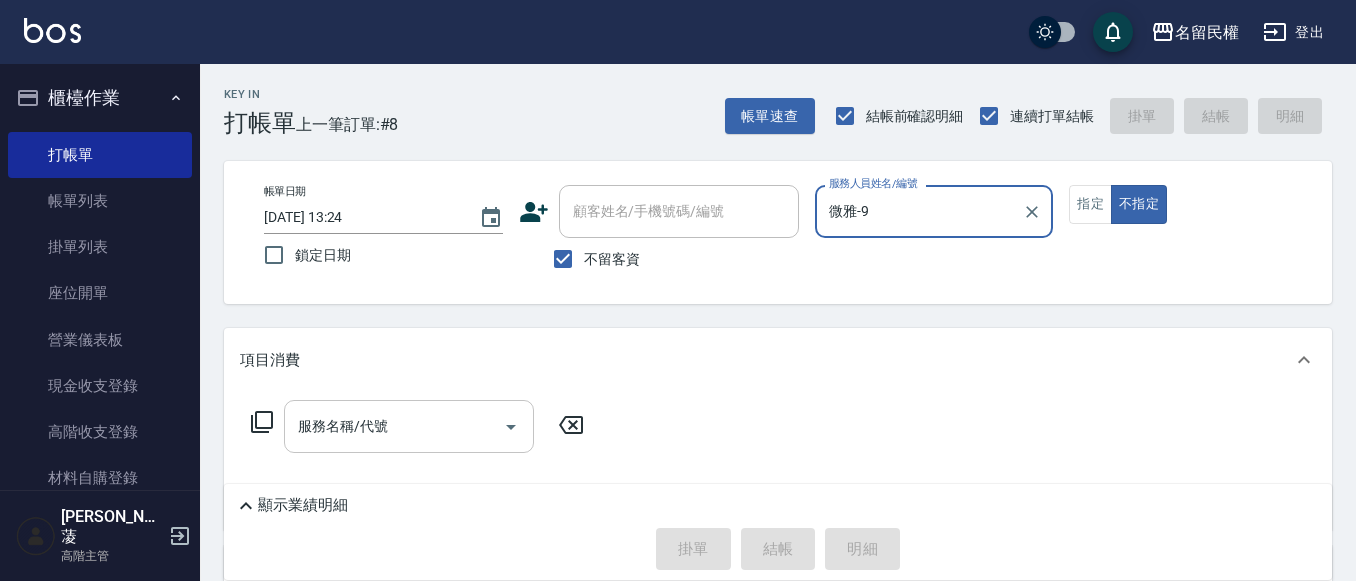 click on "服務名稱/代號" at bounding box center (394, 426) 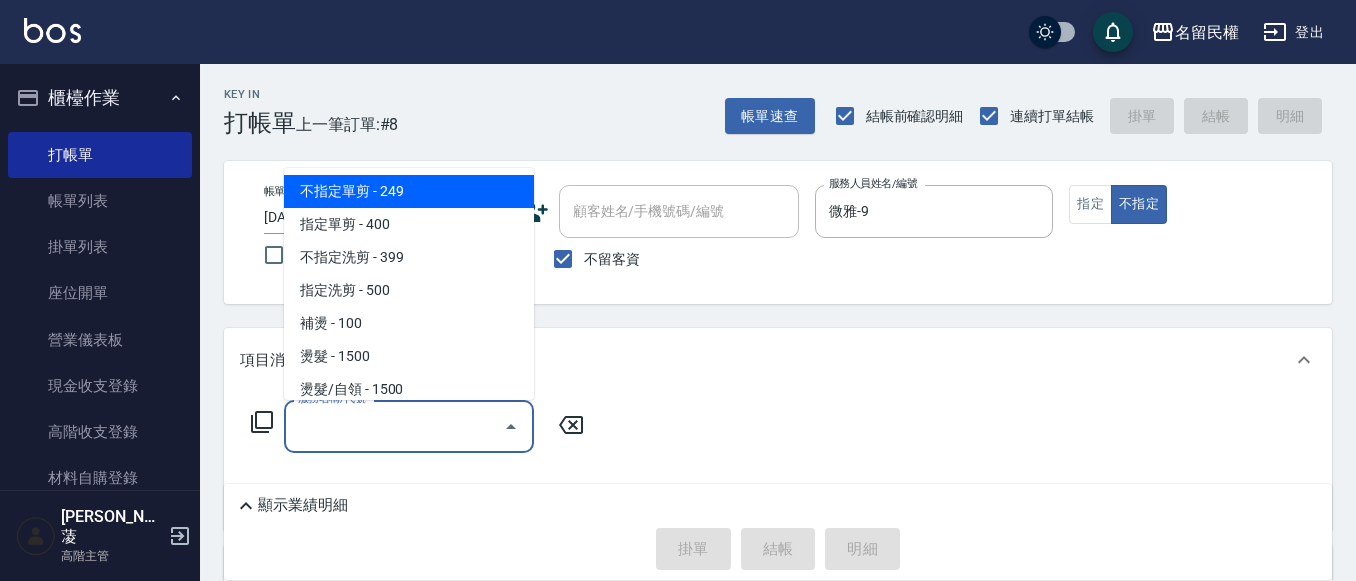 scroll, scrollTop: 200, scrollLeft: 0, axis: vertical 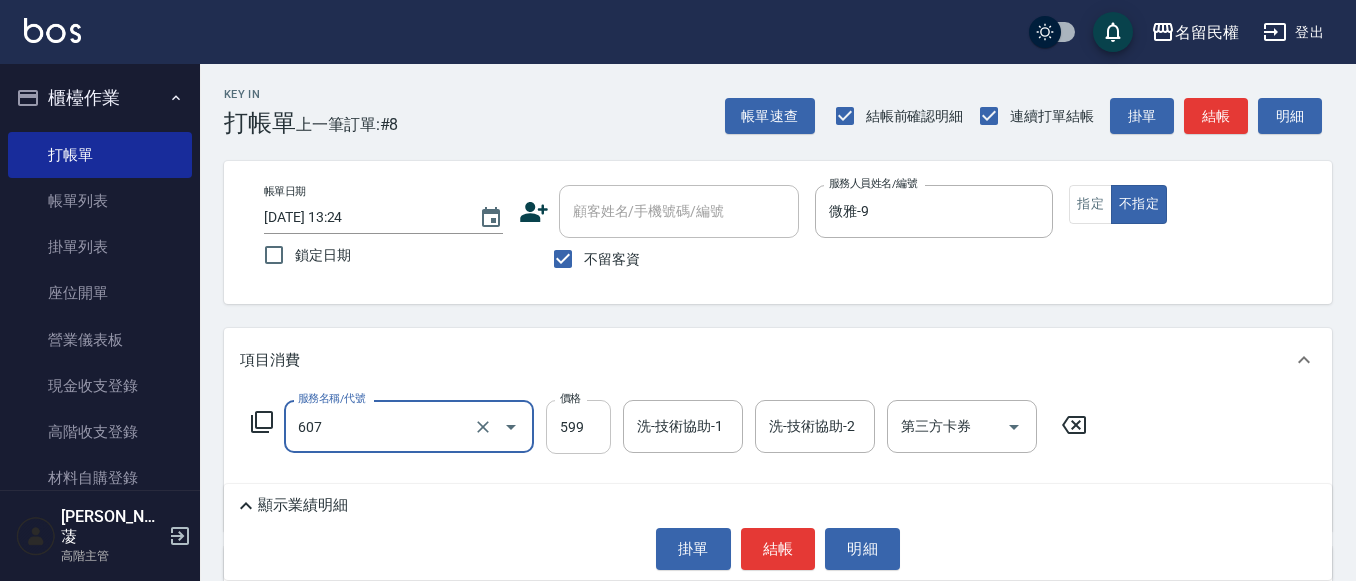 type on "[PERSON_NAME]頭皮冰鎮舒活洗髮(607)" 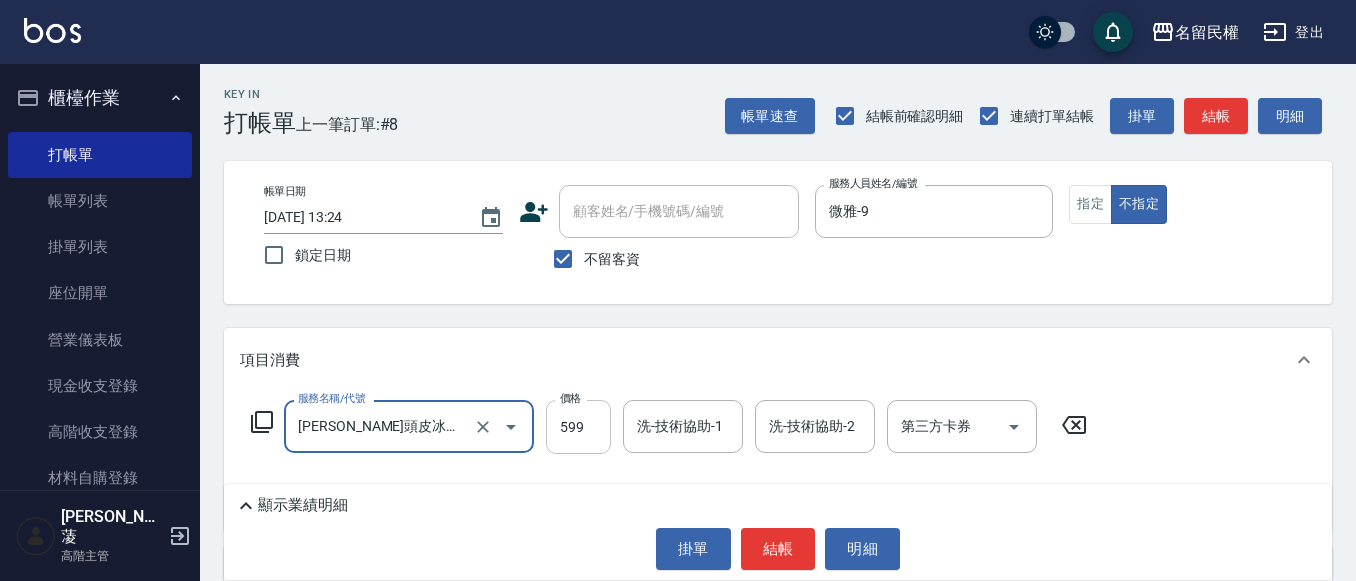 click on "599" at bounding box center (578, 427) 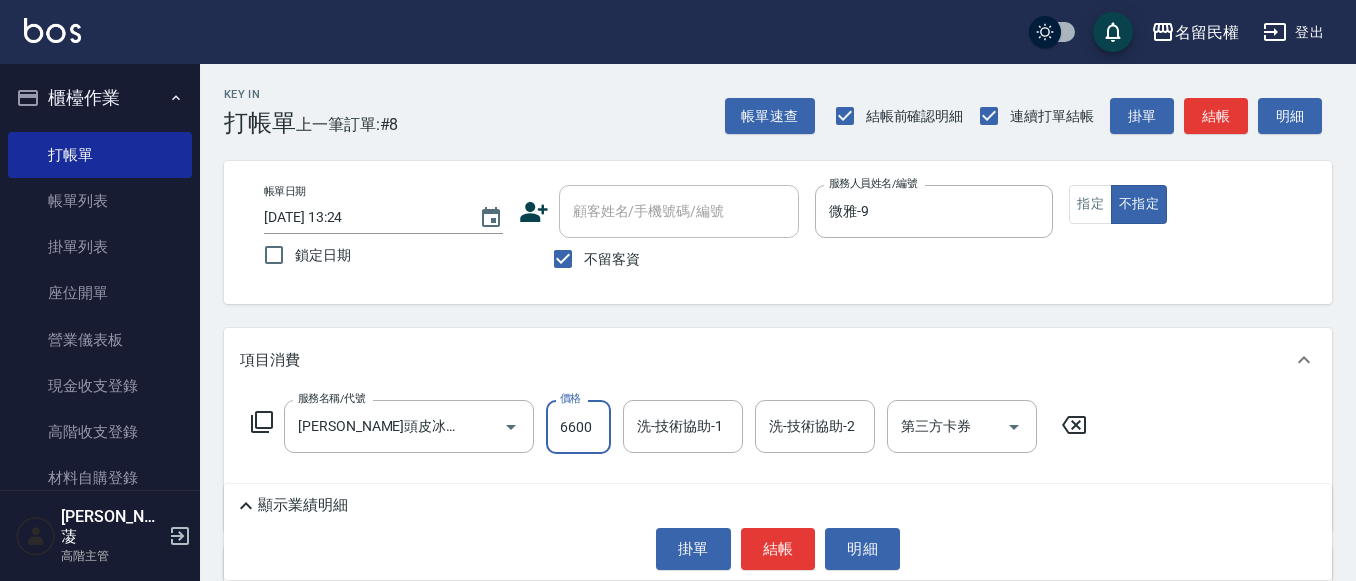 drag, startPoint x: 570, startPoint y: 426, endPoint x: 543, endPoint y: 427, distance: 27.018513 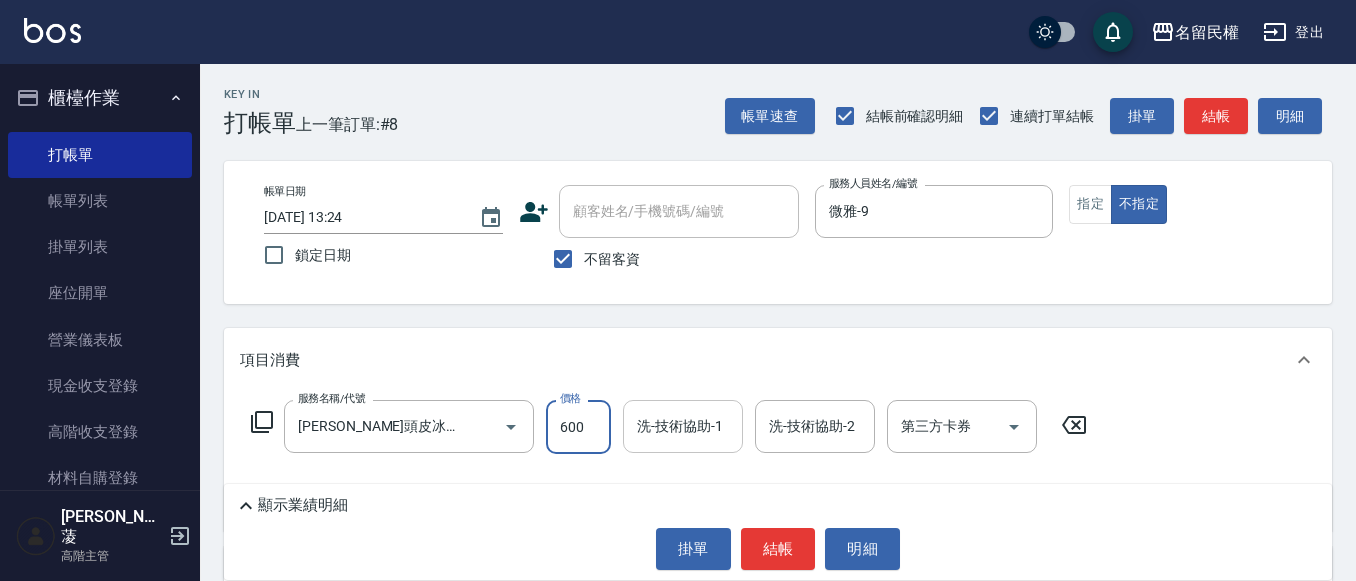 type on "600" 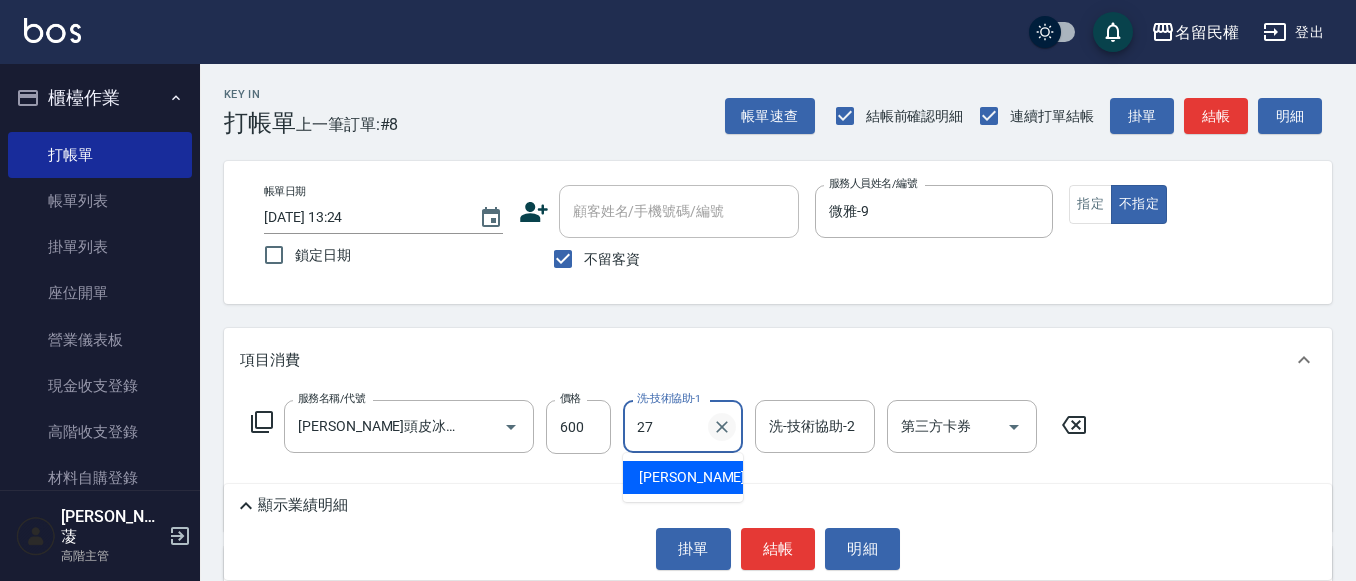 type on "[PERSON_NAME]-27" 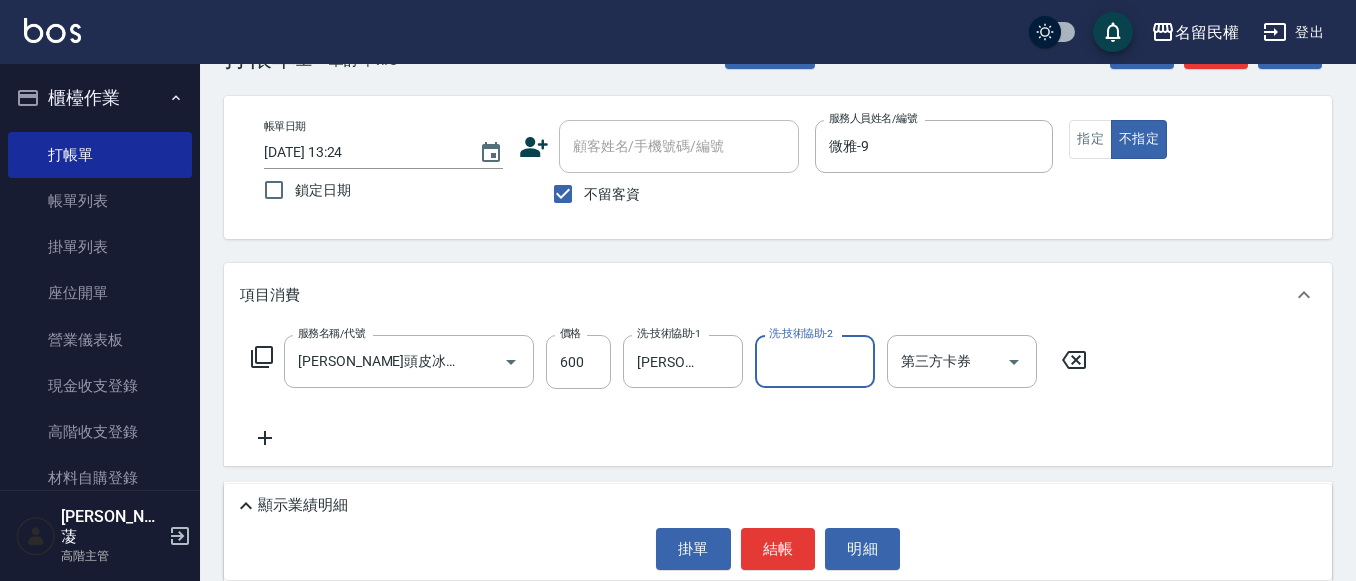 scroll, scrollTop: 100, scrollLeft: 0, axis: vertical 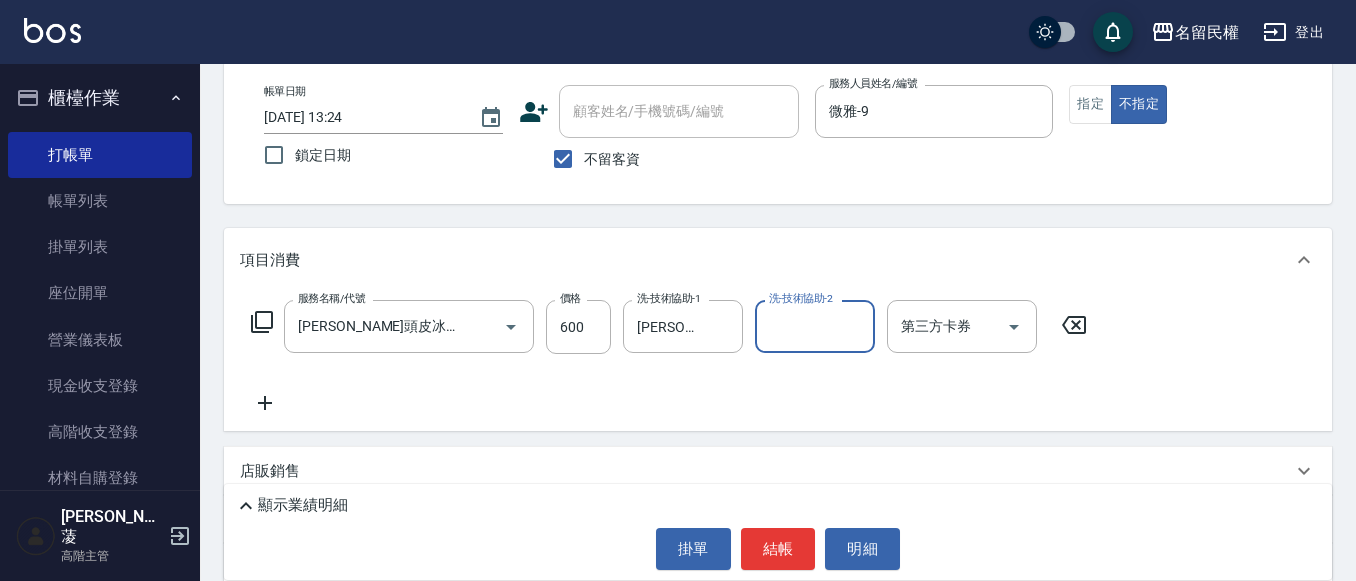 click 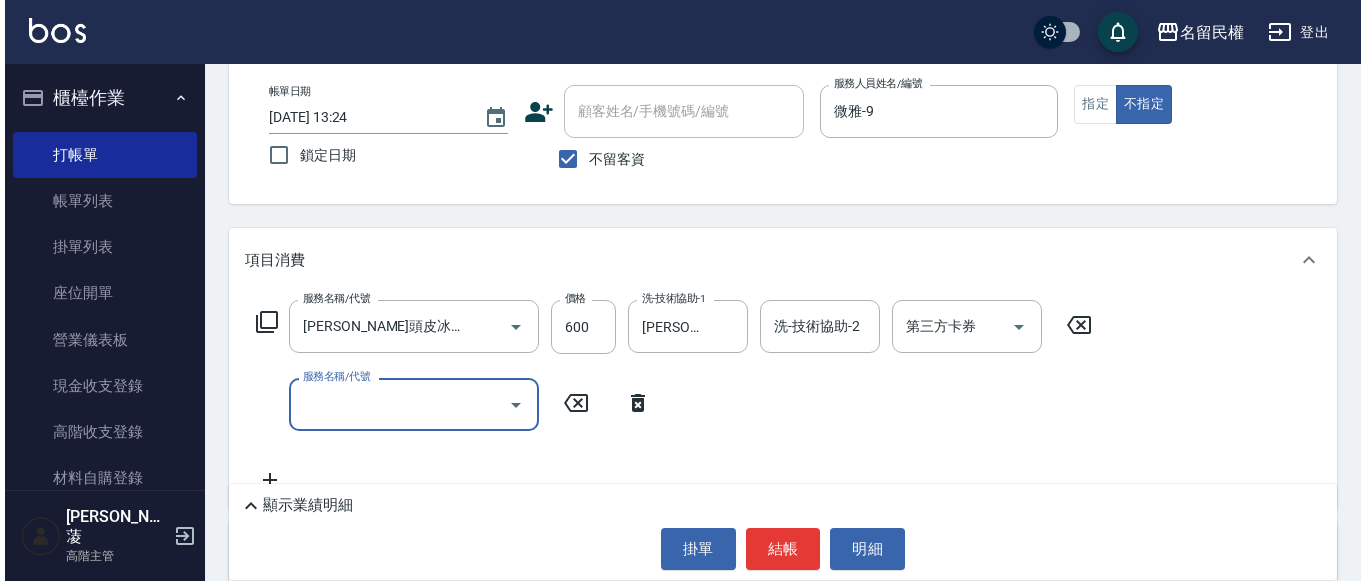 scroll, scrollTop: 0, scrollLeft: 0, axis: both 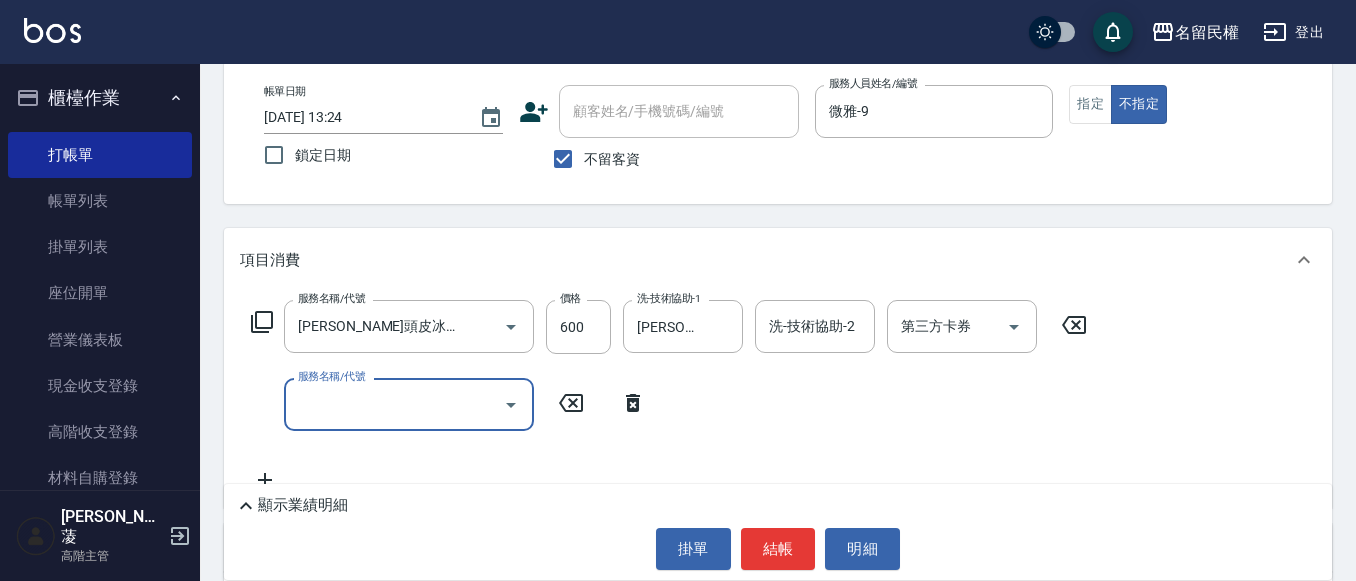 click on "服務名稱/代號" at bounding box center [394, 404] 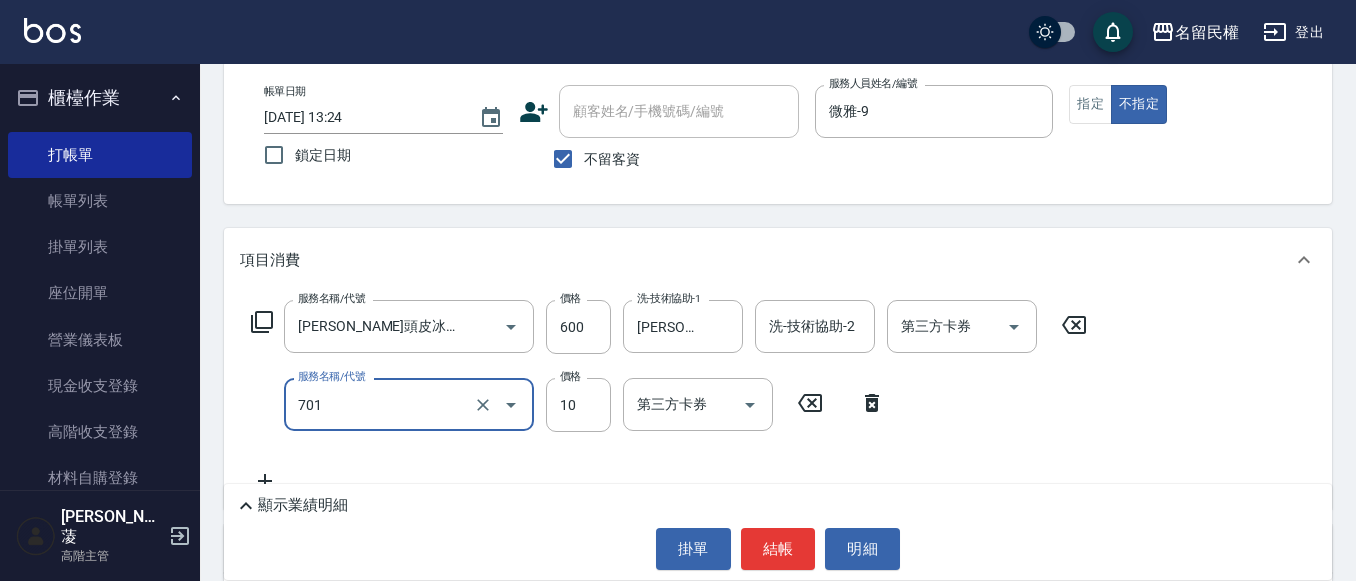 type on "[PERSON_NAME](701)" 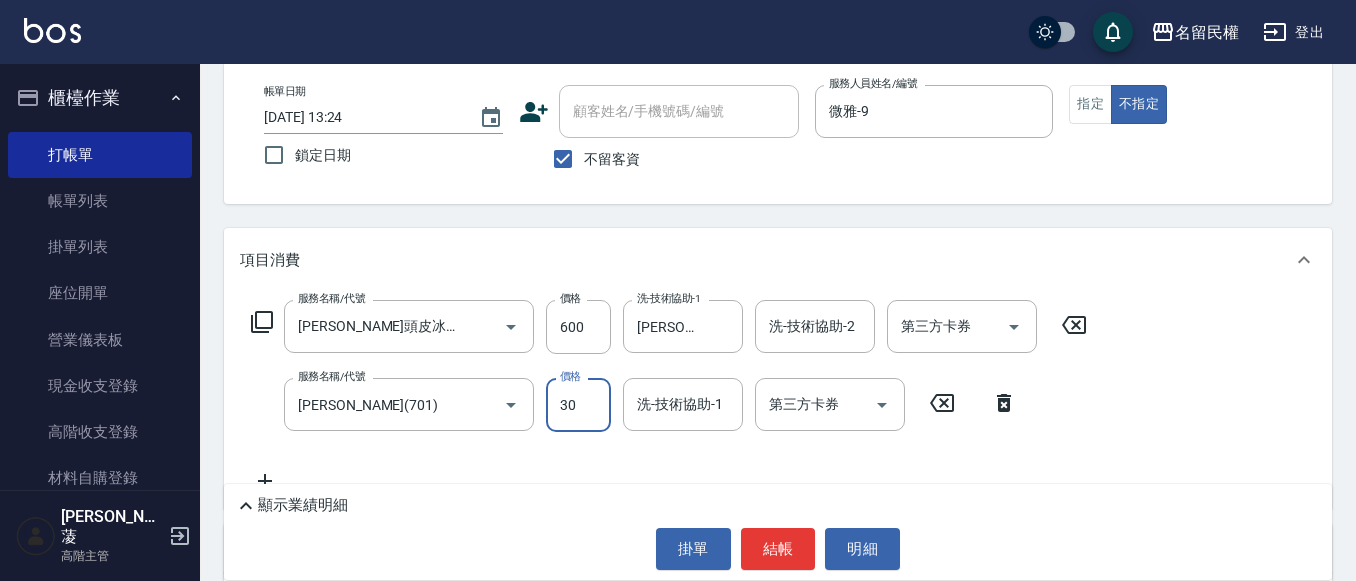 type on "30" 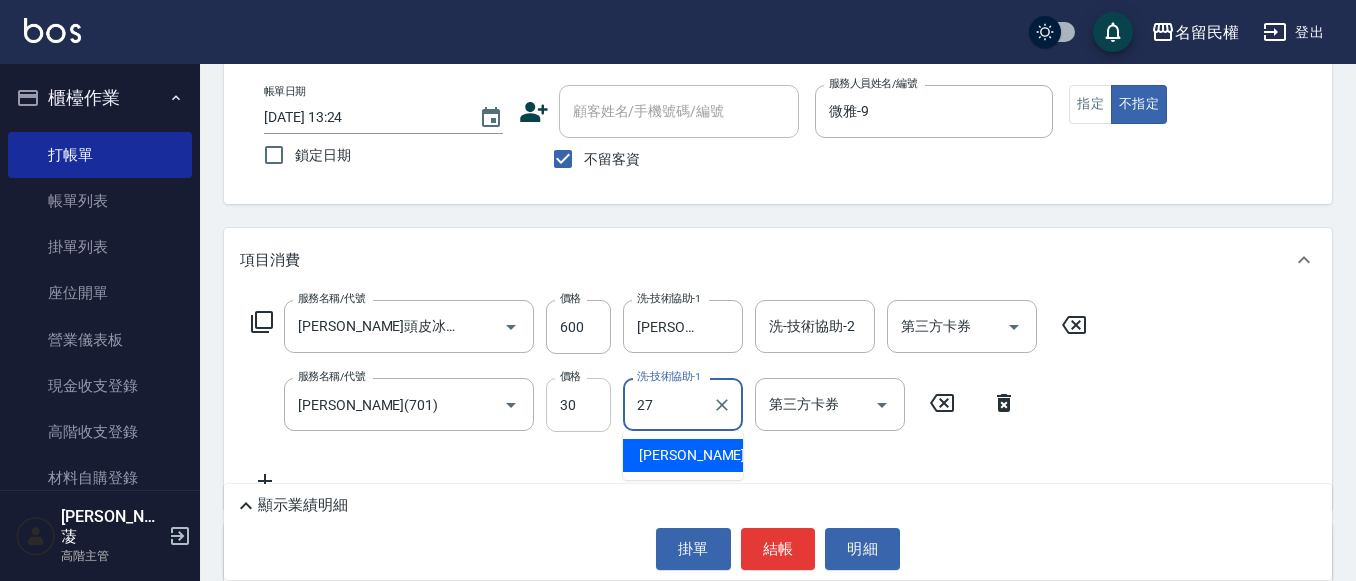 type on "[PERSON_NAME]-27" 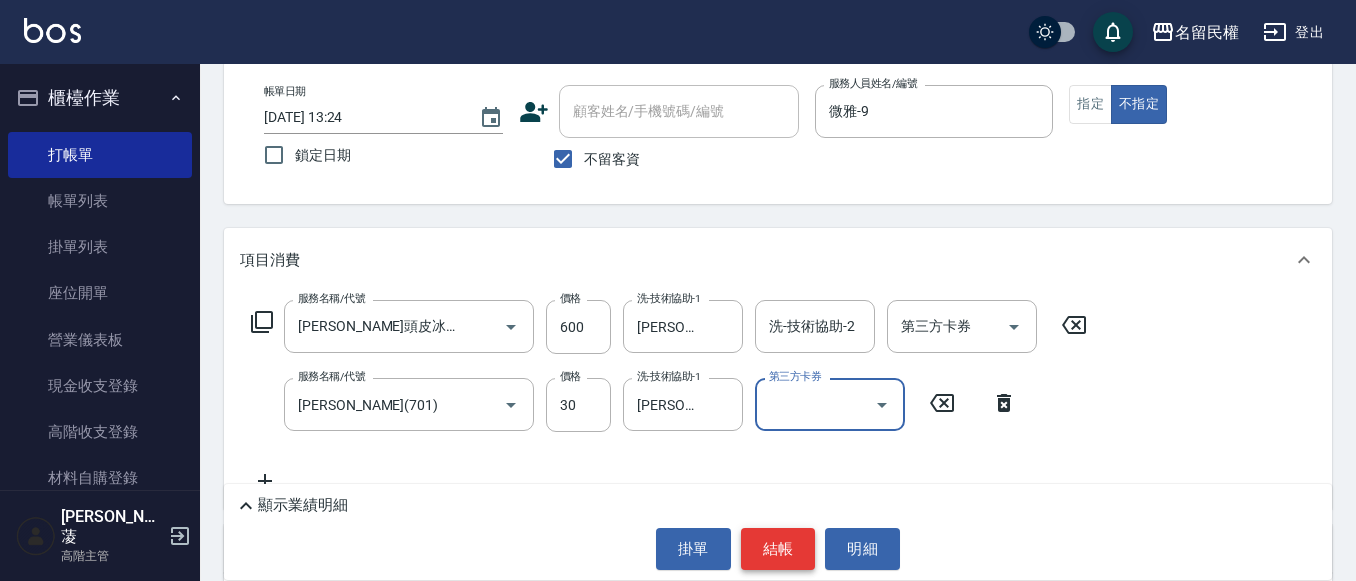 click on "結帳" at bounding box center [778, 549] 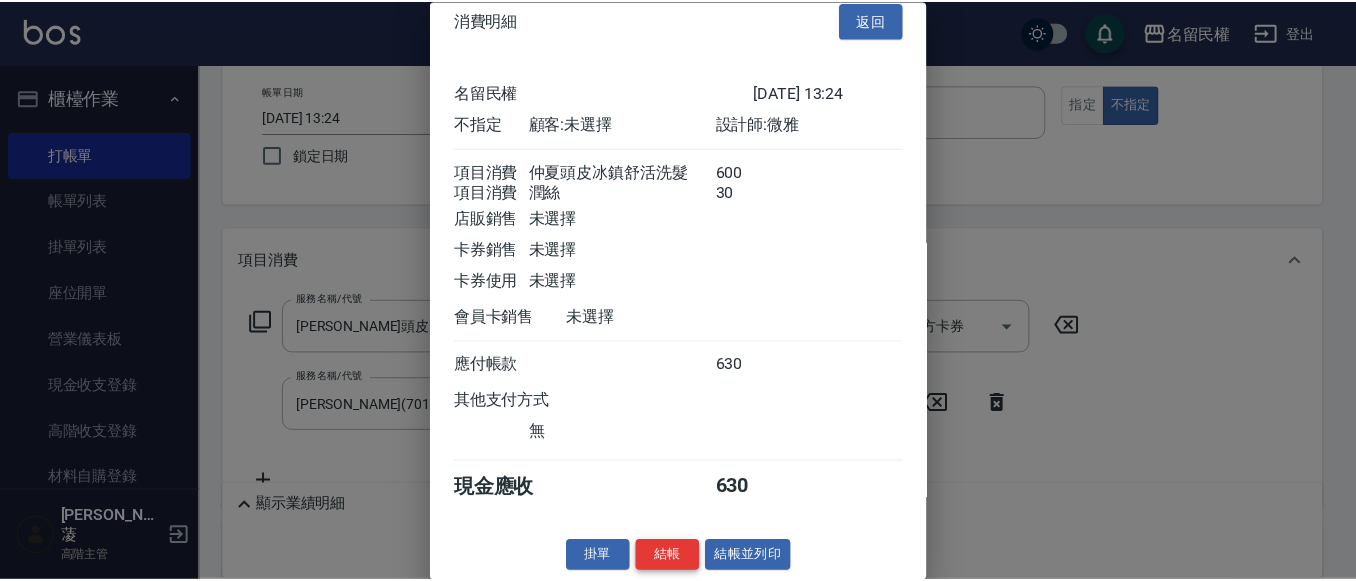 scroll, scrollTop: 50, scrollLeft: 0, axis: vertical 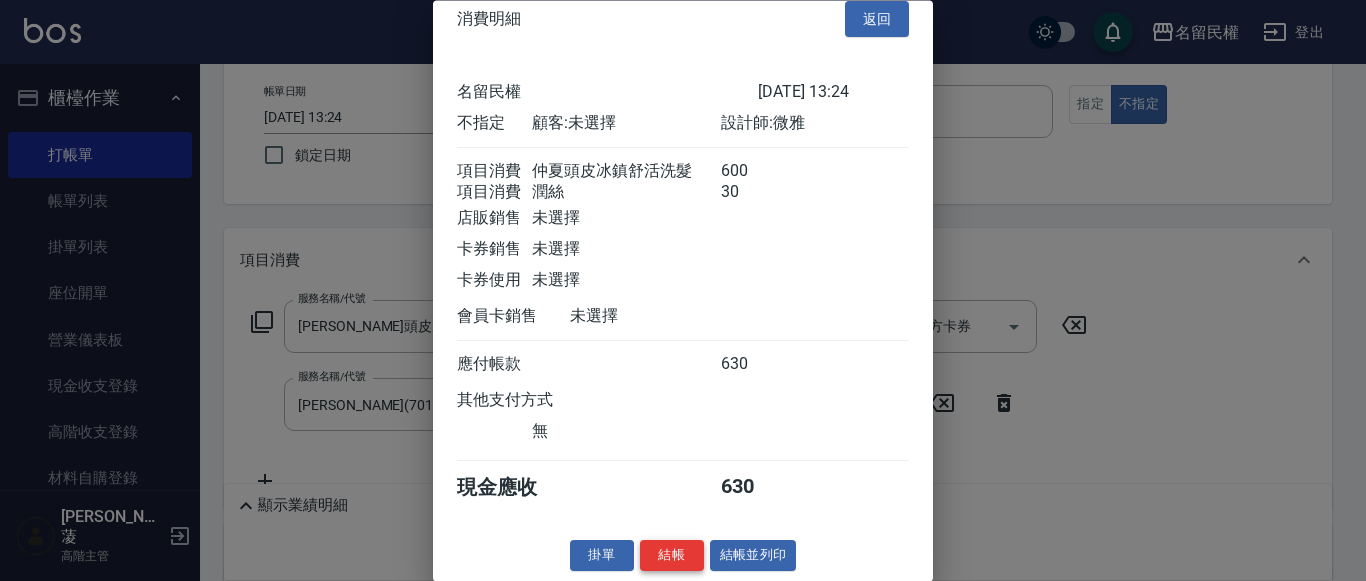 click on "結帳" at bounding box center (672, 556) 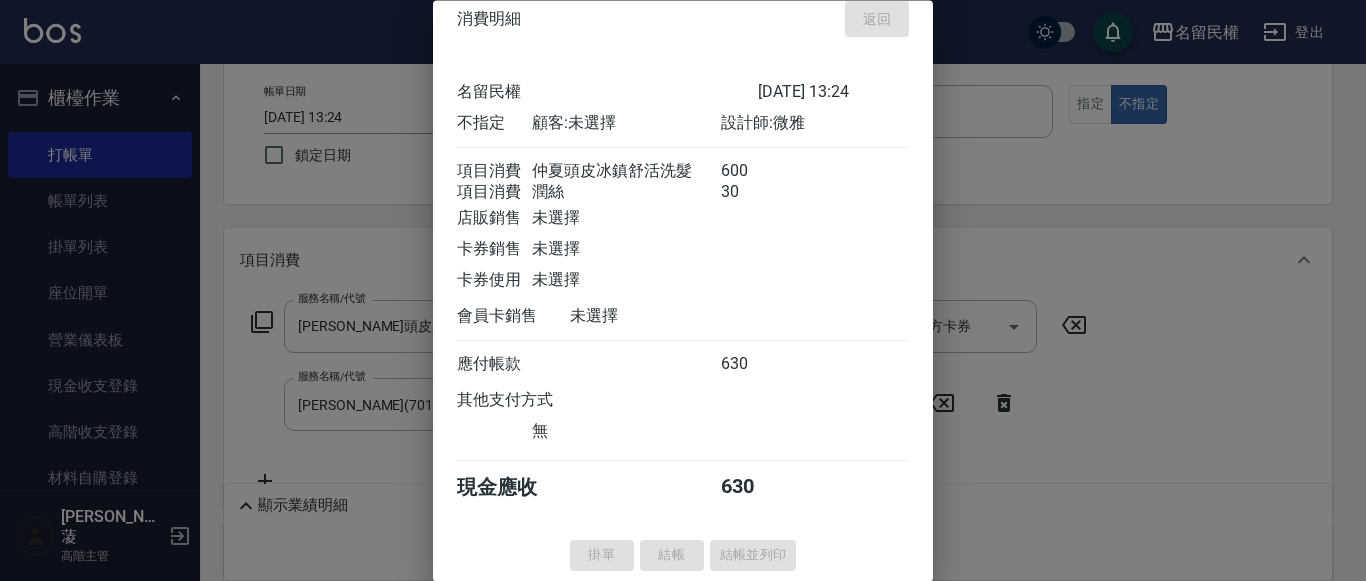 type on "[DATE] 14:09" 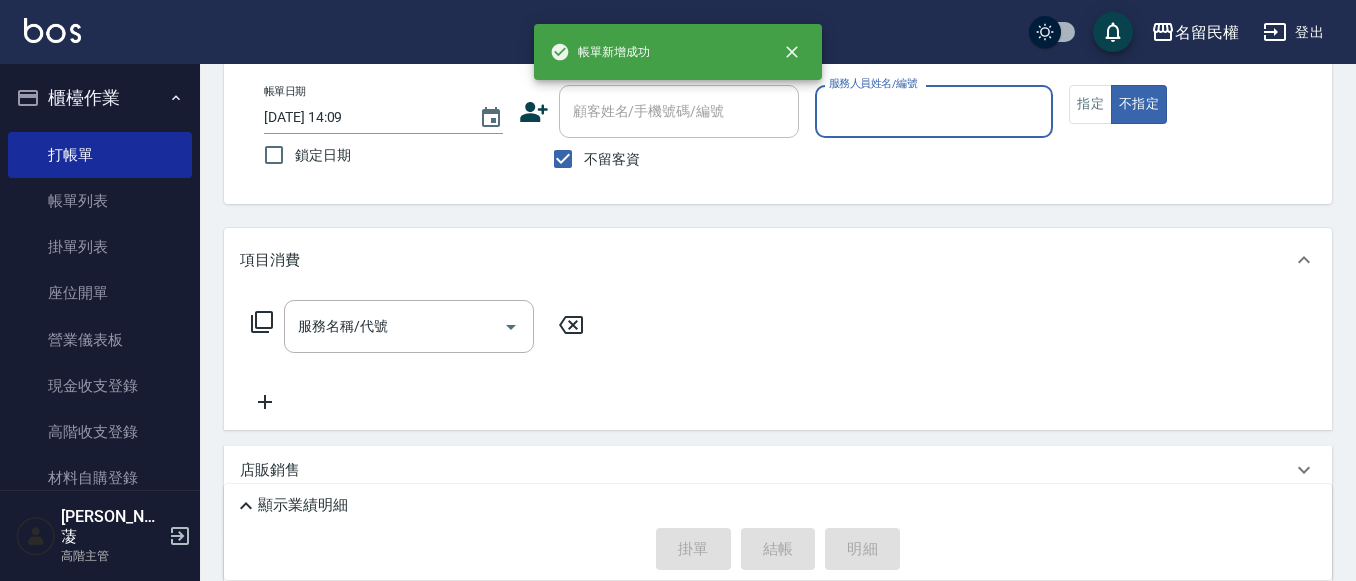 scroll, scrollTop: 0, scrollLeft: 0, axis: both 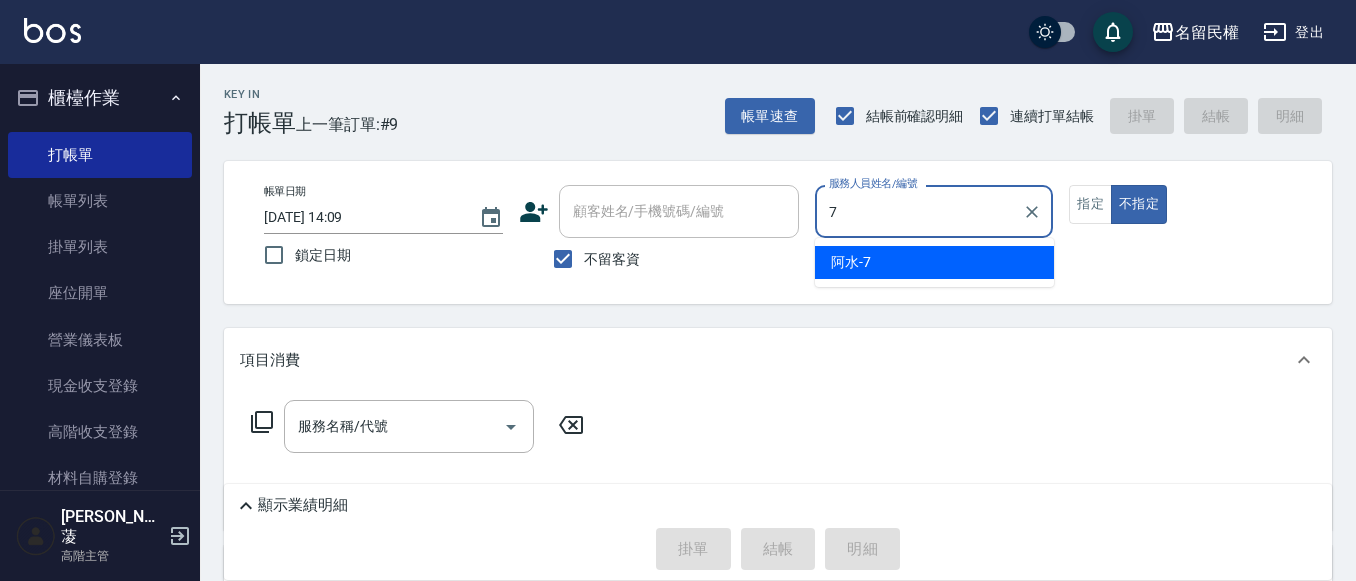 type on "阿水-7" 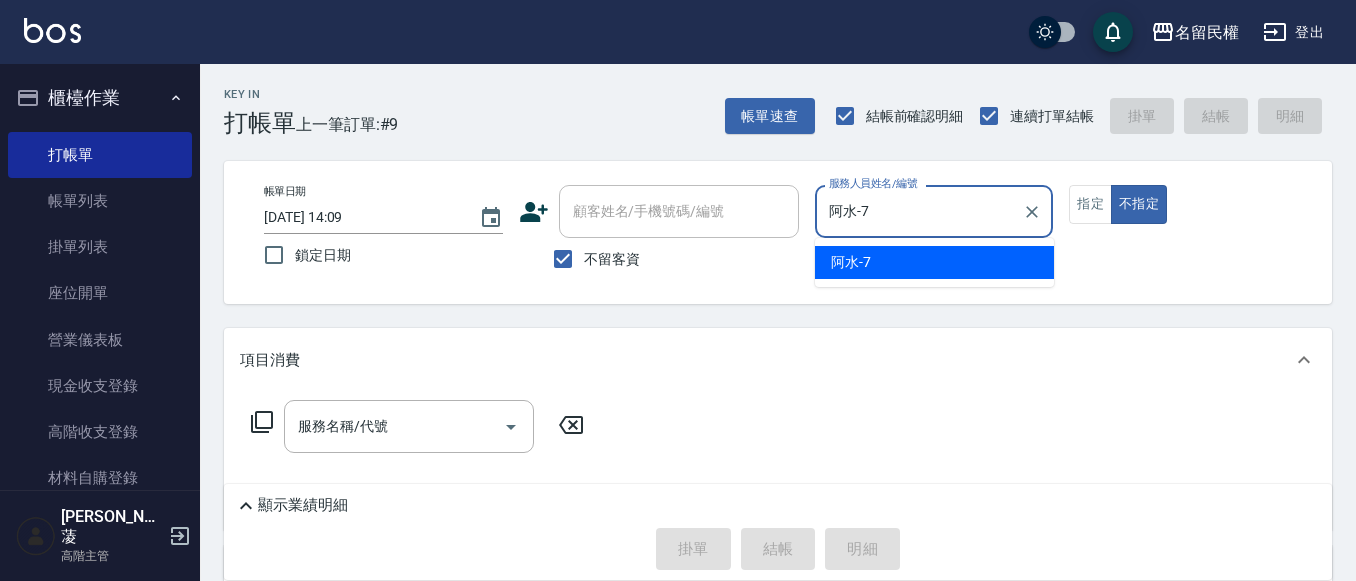 type on "false" 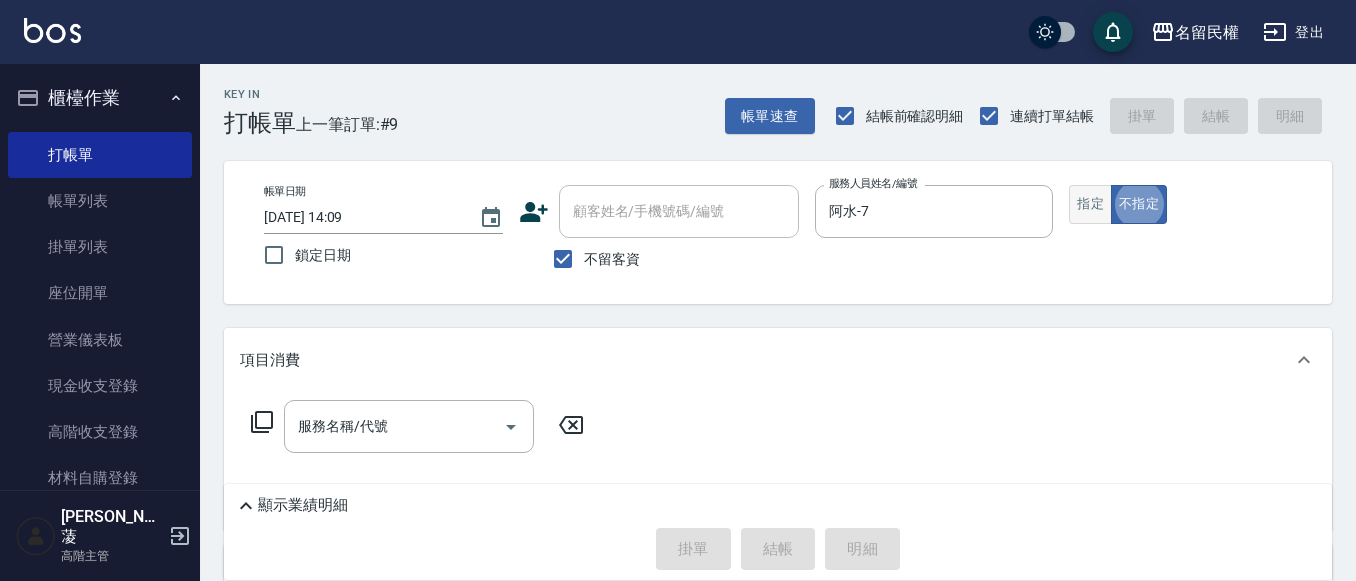 click on "指定" at bounding box center [1090, 204] 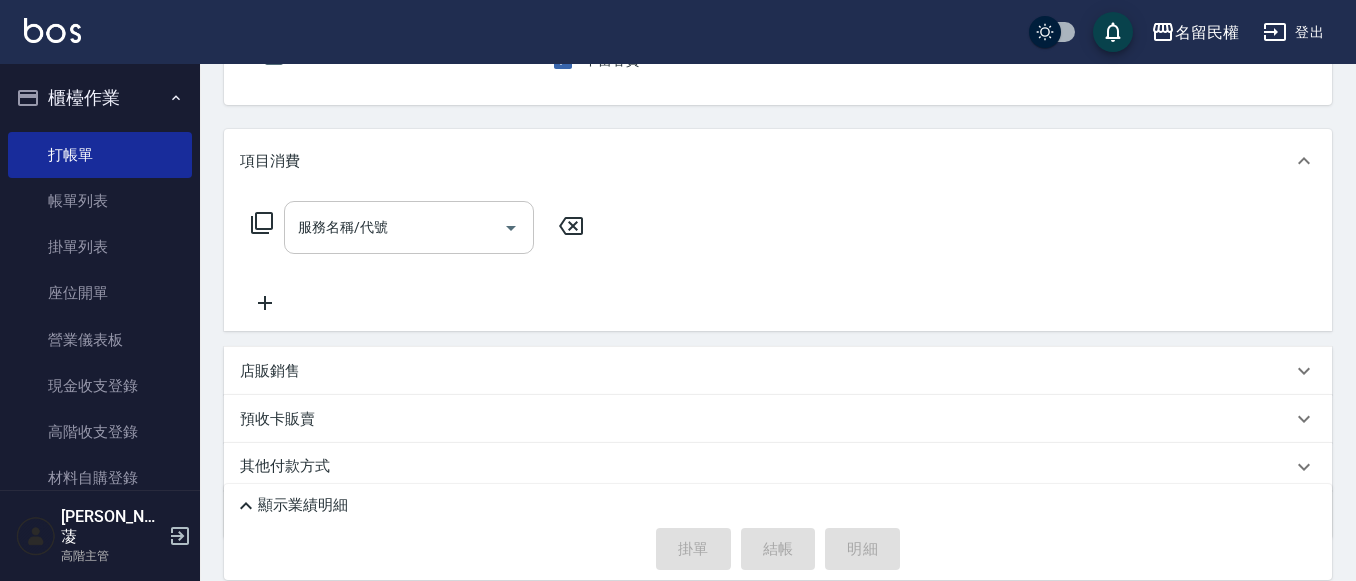 scroll, scrollTop: 200, scrollLeft: 0, axis: vertical 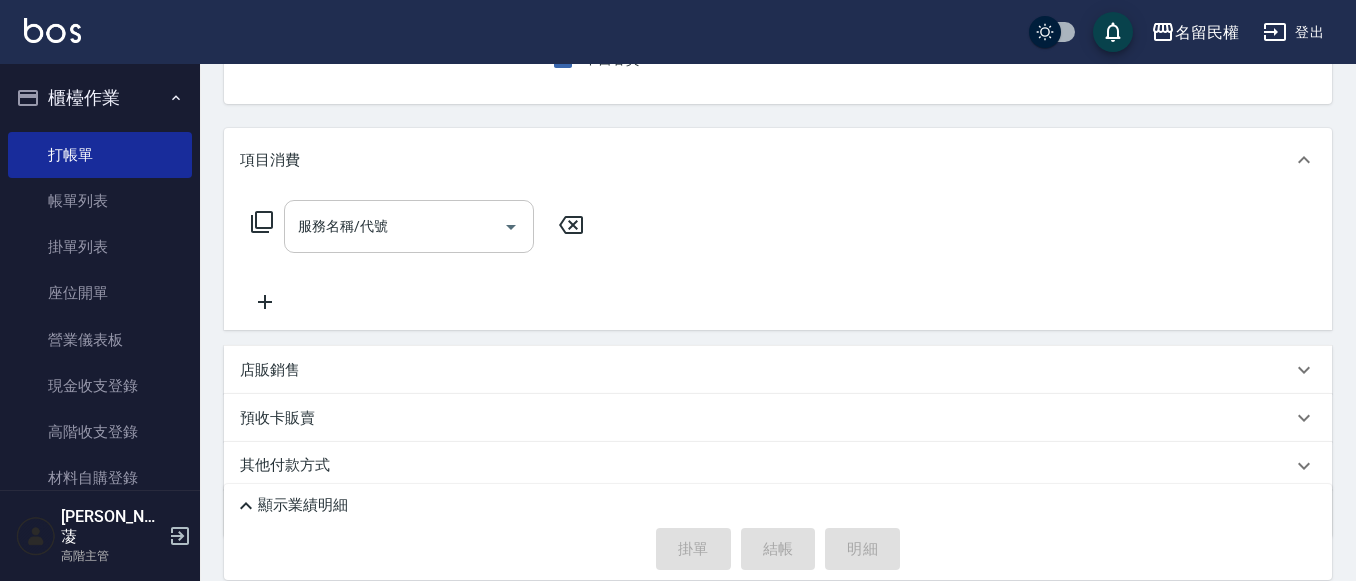 click on "服務名稱/代號" at bounding box center [394, 226] 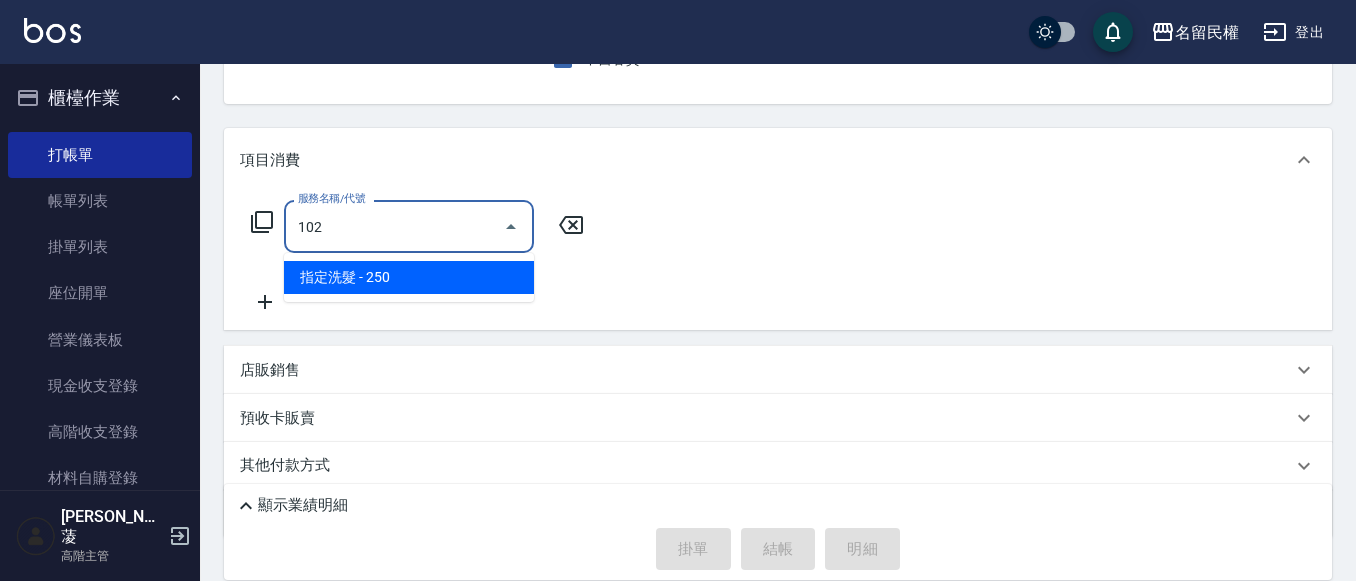 type on "指定洗髮(102)" 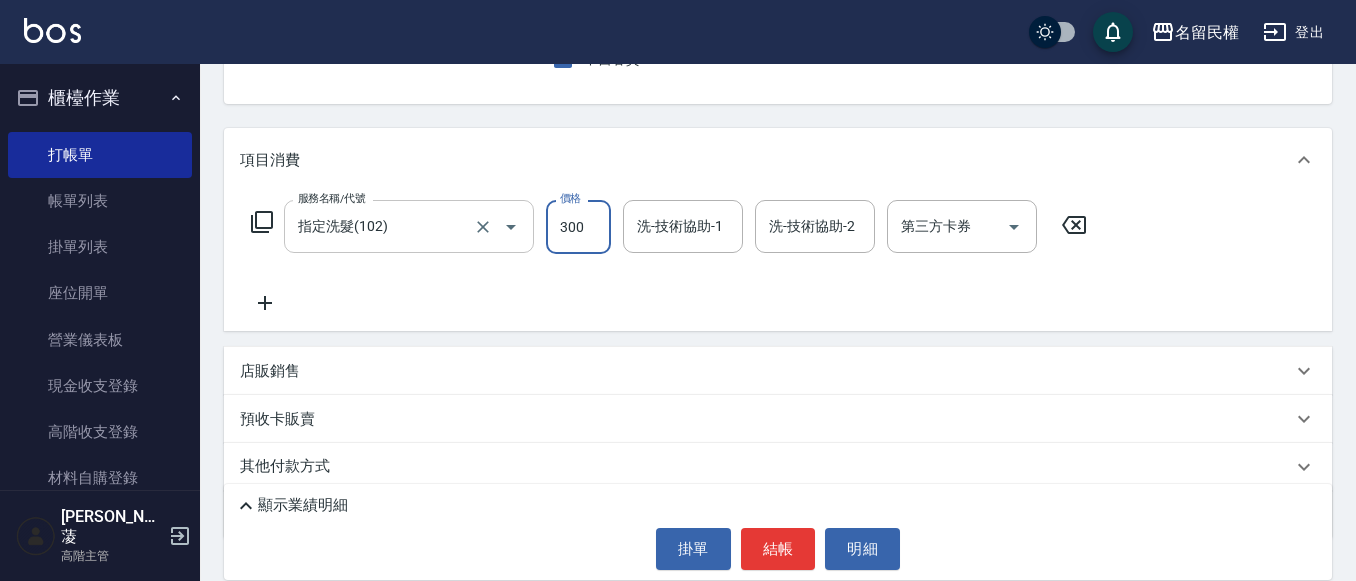 type on "300" 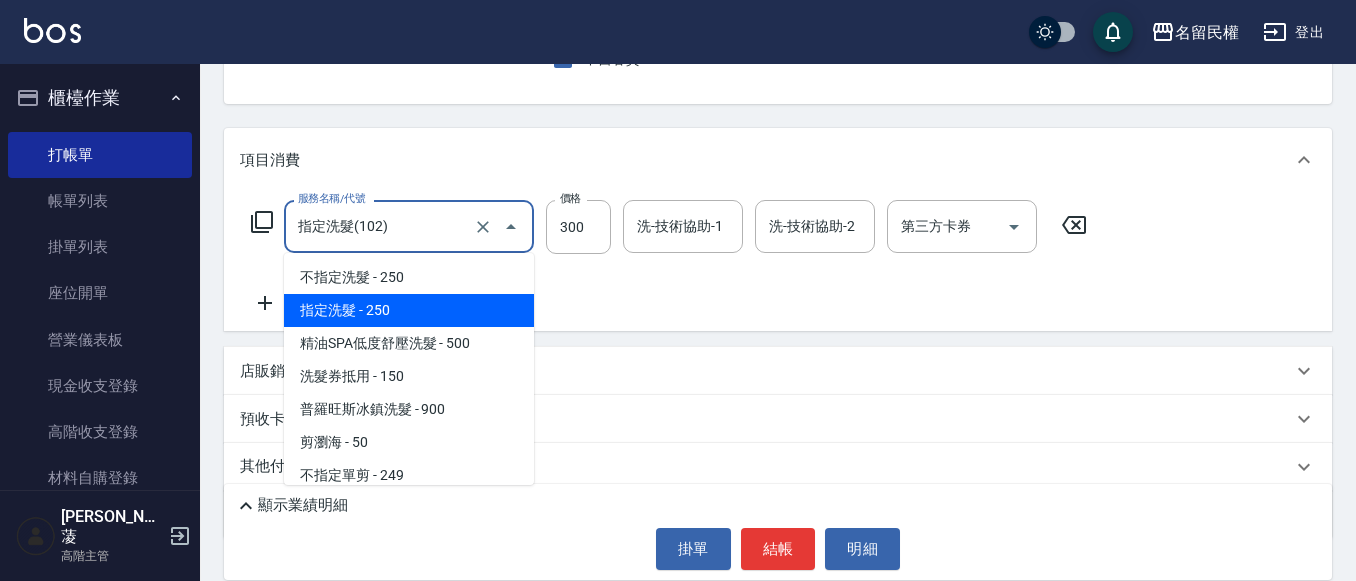 click on "指定洗髮(102)" at bounding box center (381, 226) 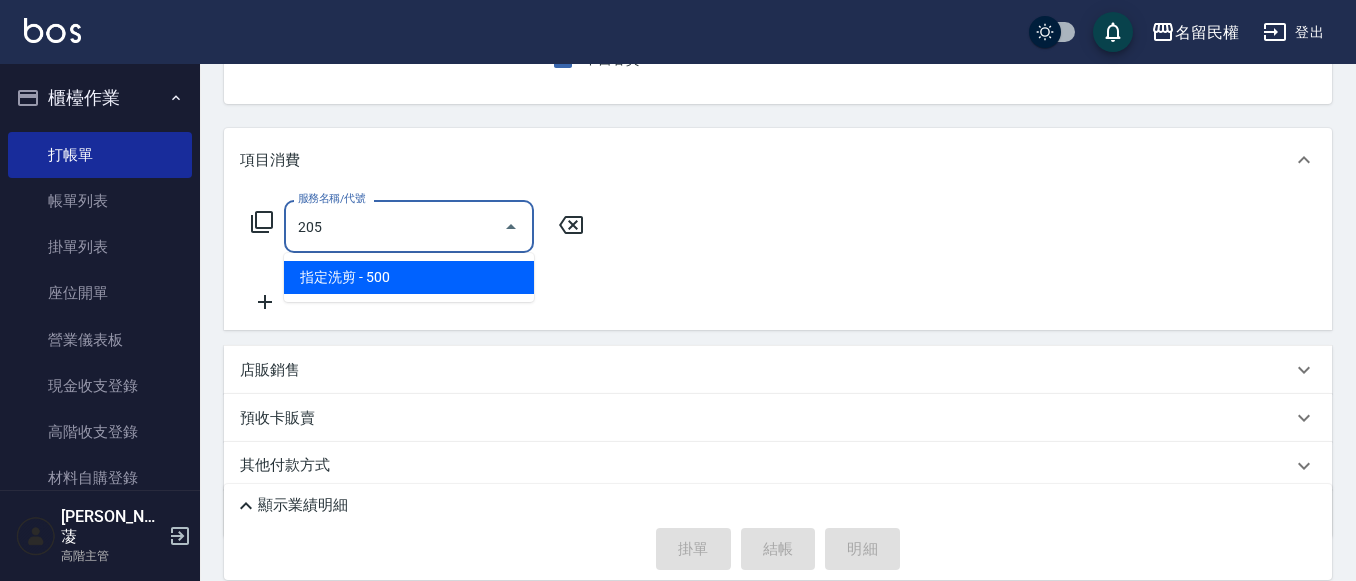 type on "指定洗剪(205)" 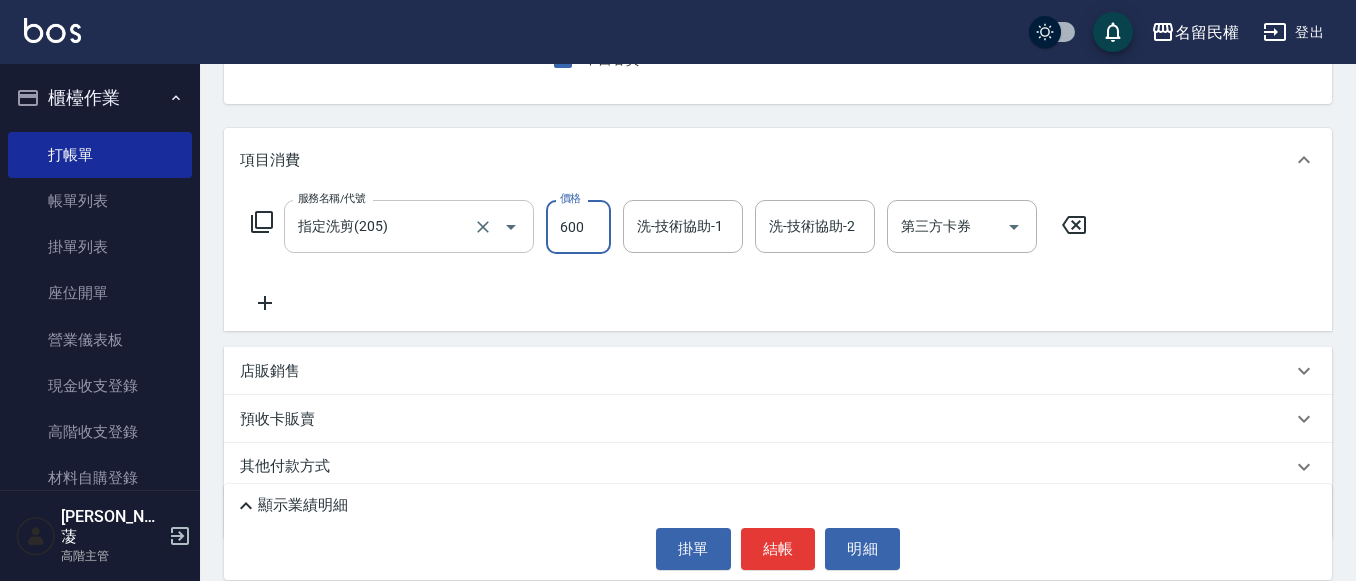 type on "600" 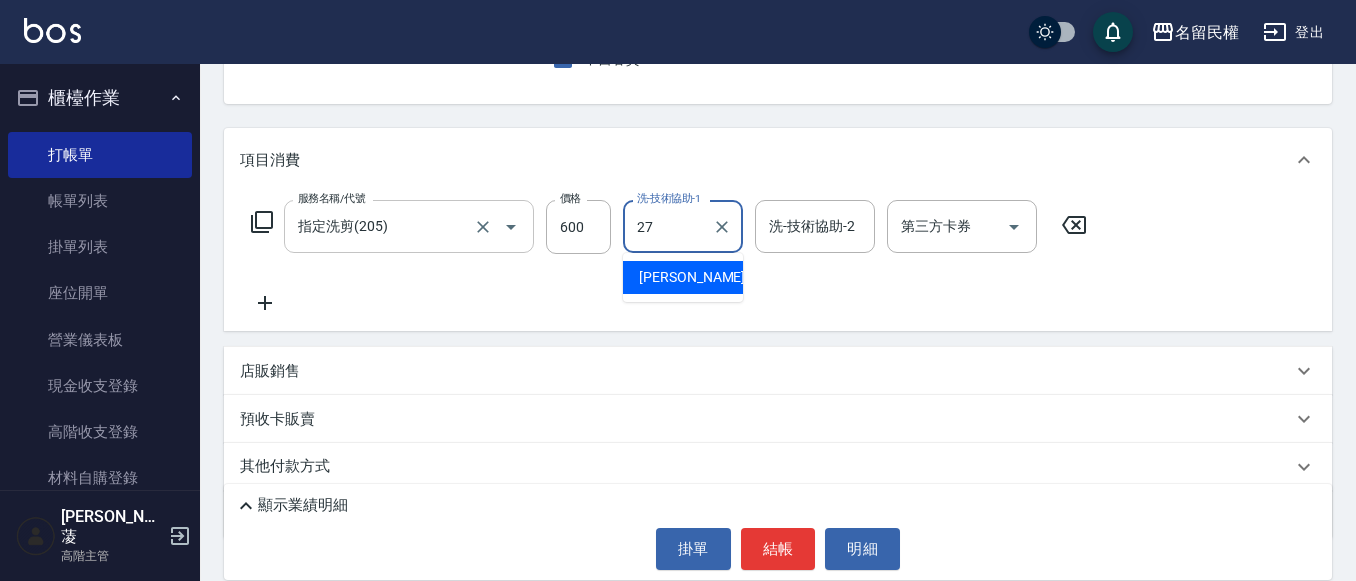type on "[PERSON_NAME]-27" 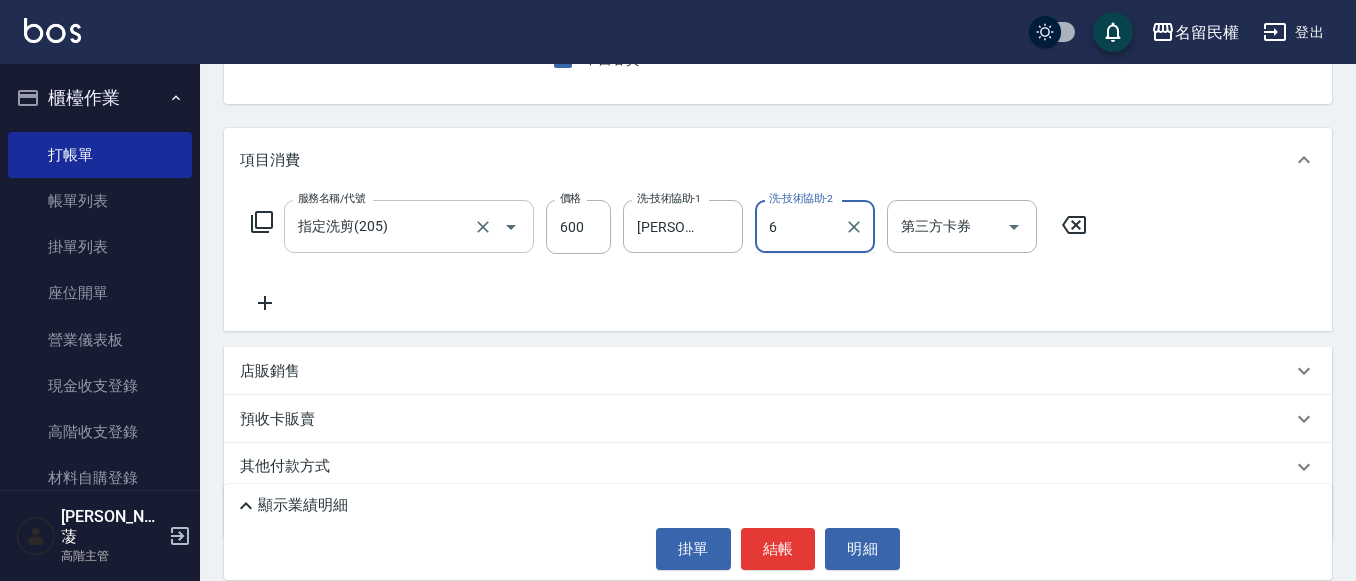 type on "6" 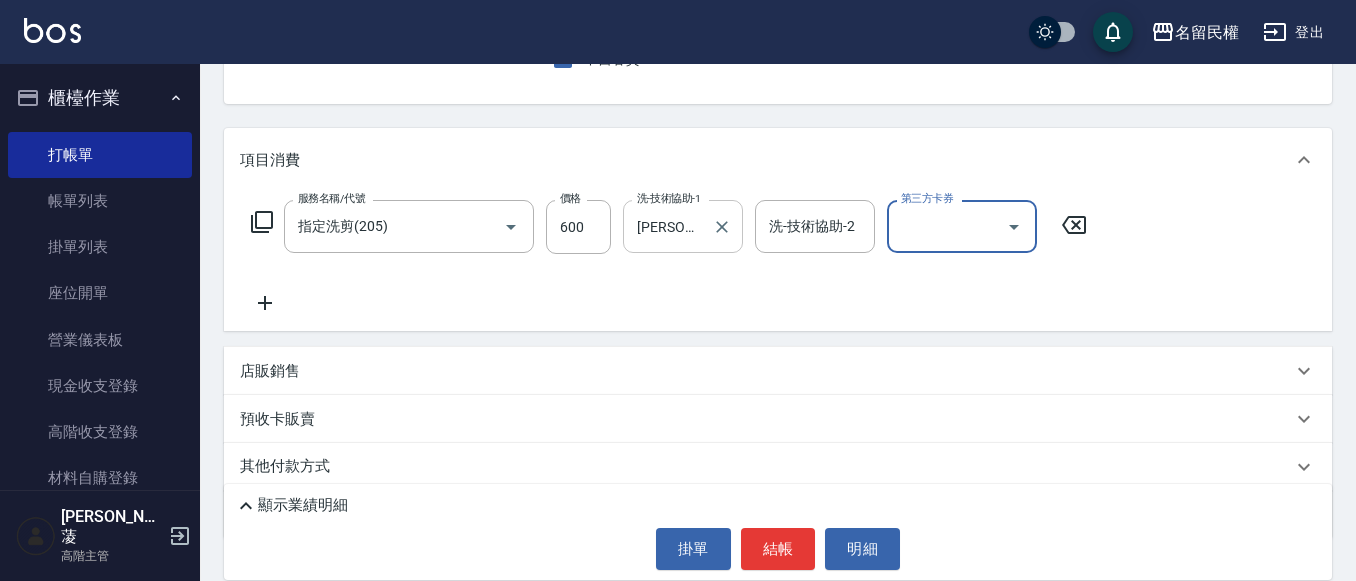 click on "[PERSON_NAME]-27 洗-技術協助-1" at bounding box center [683, 226] 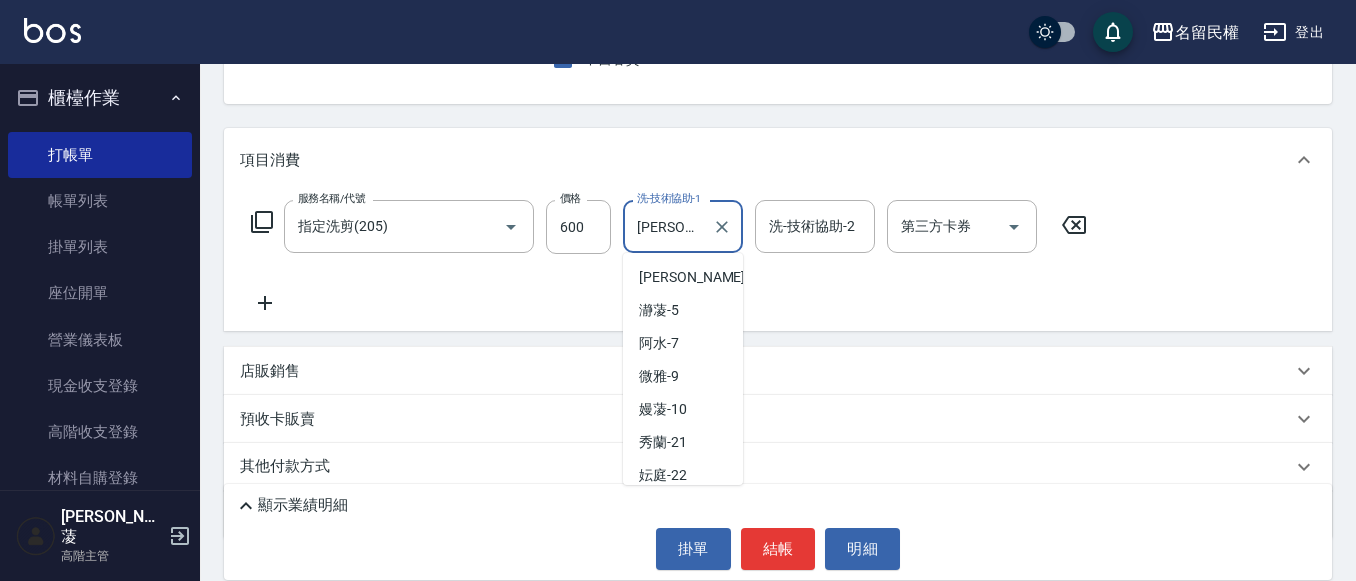 scroll, scrollTop: 73, scrollLeft: 0, axis: vertical 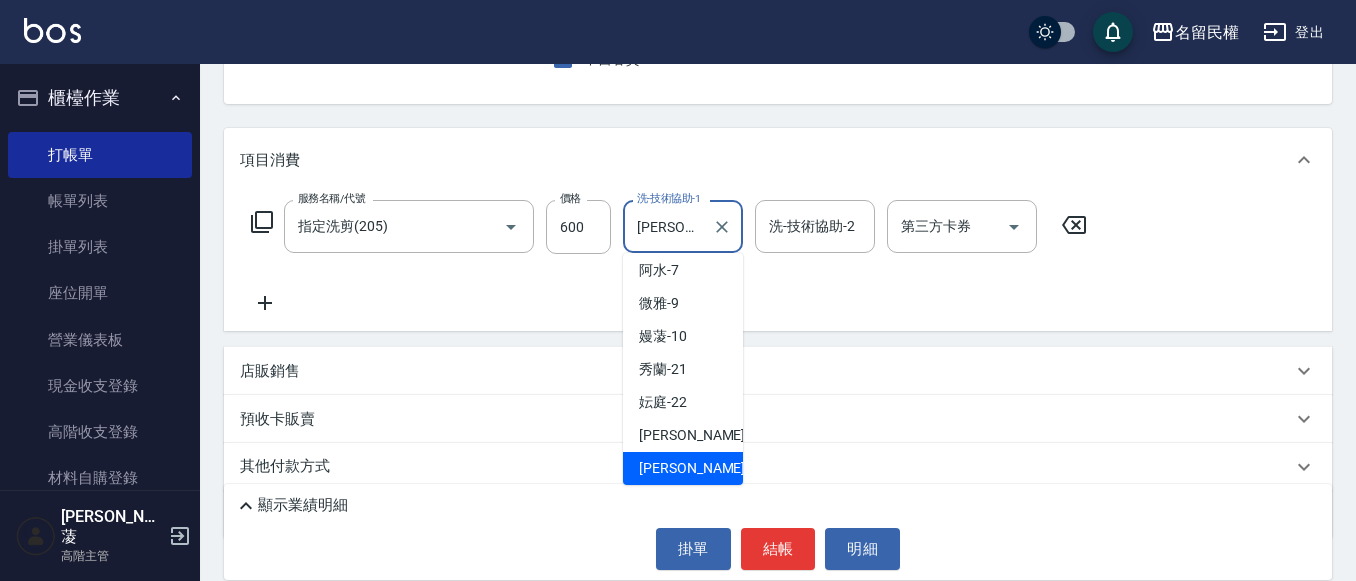 click on "[PERSON_NAME]-27 洗-技術協助-1" at bounding box center [683, 226] 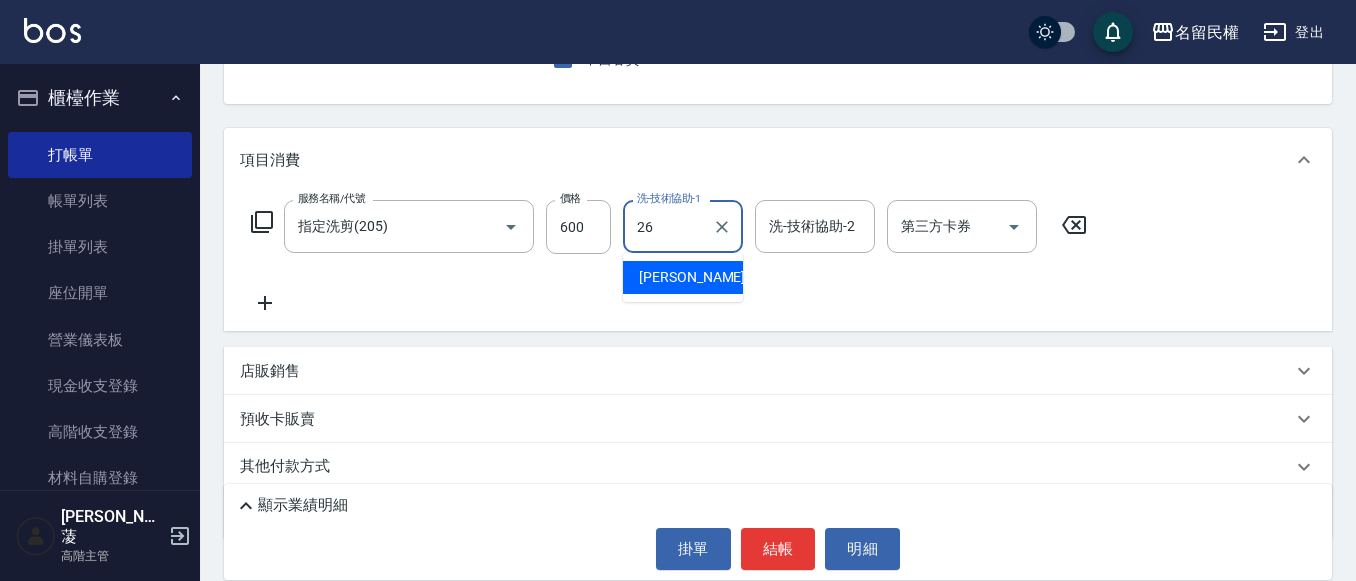 type on "沅莘-26" 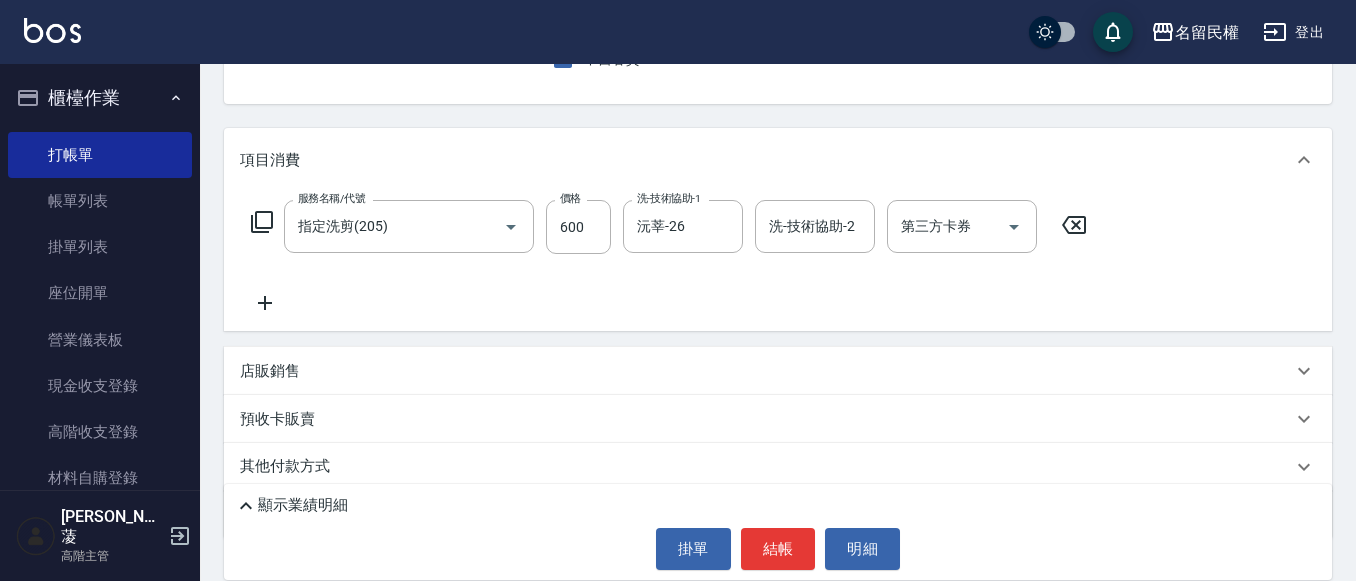 click 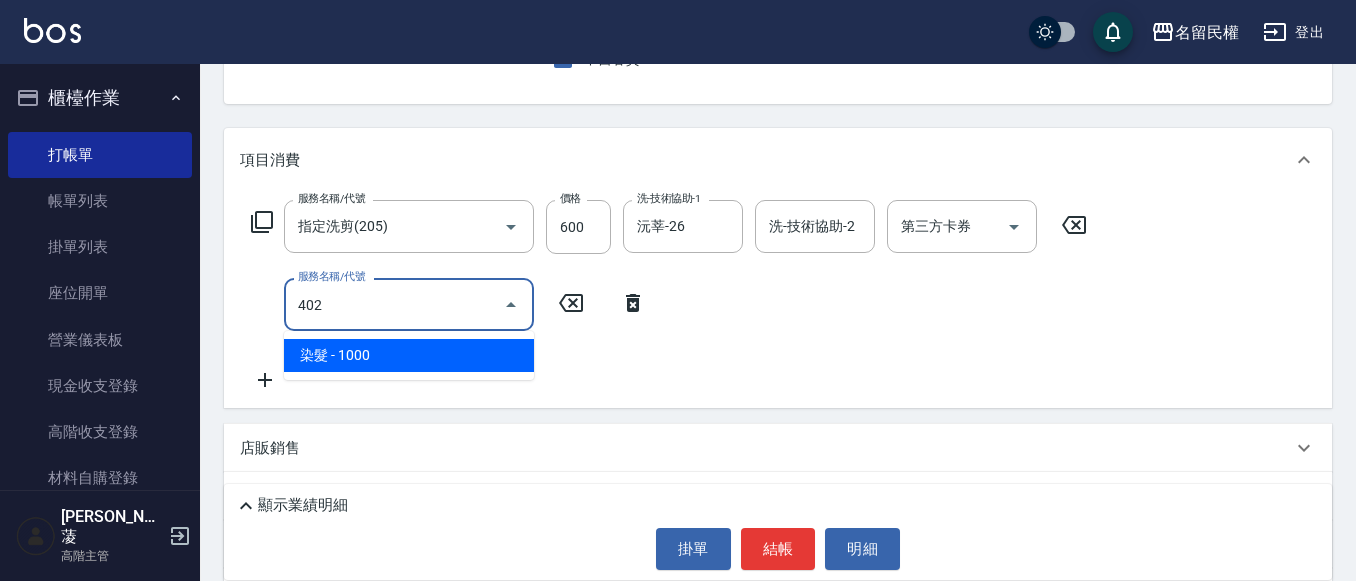 type on "染髮(402)" 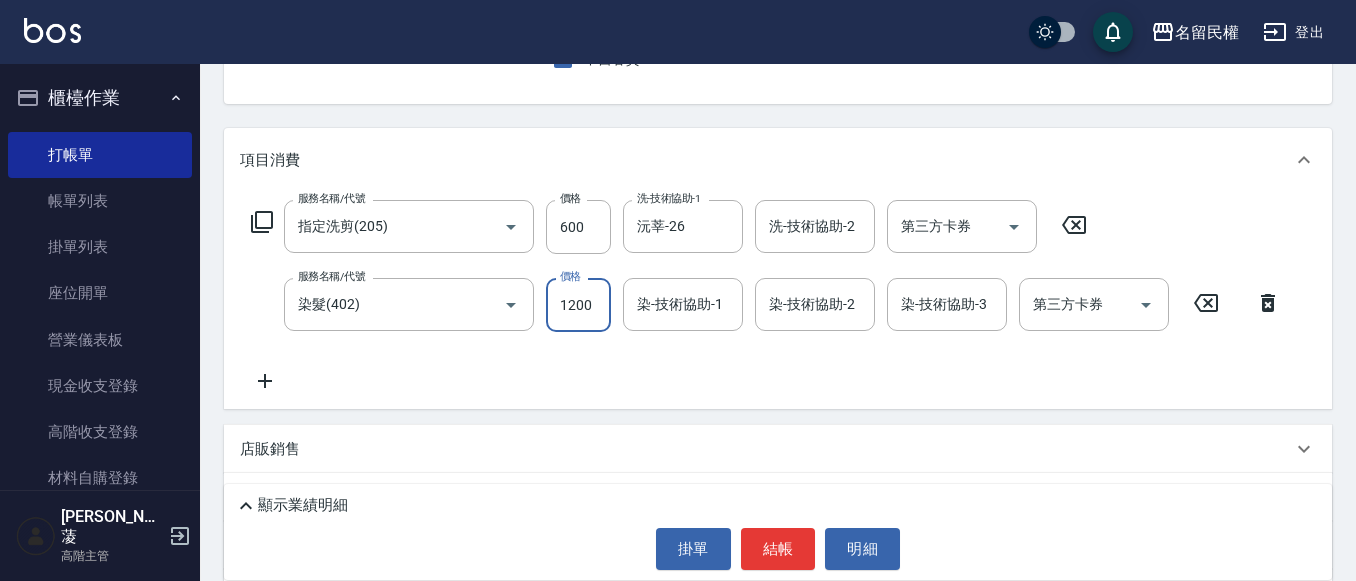 type on "1200" 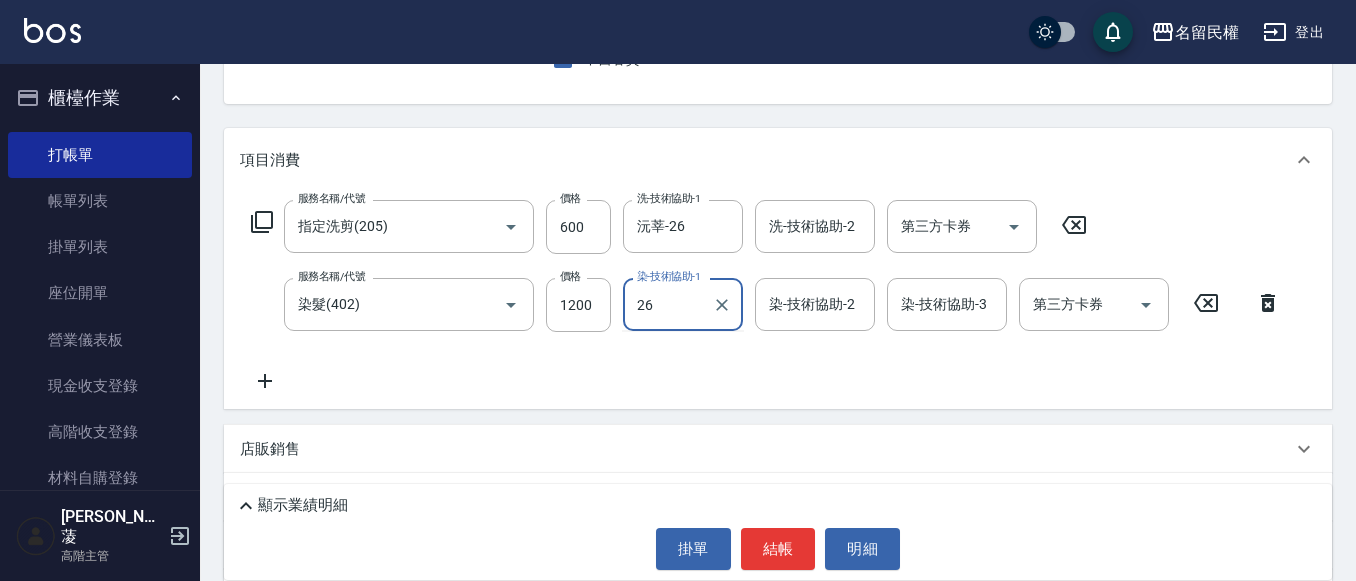 type on "沅莘-26" 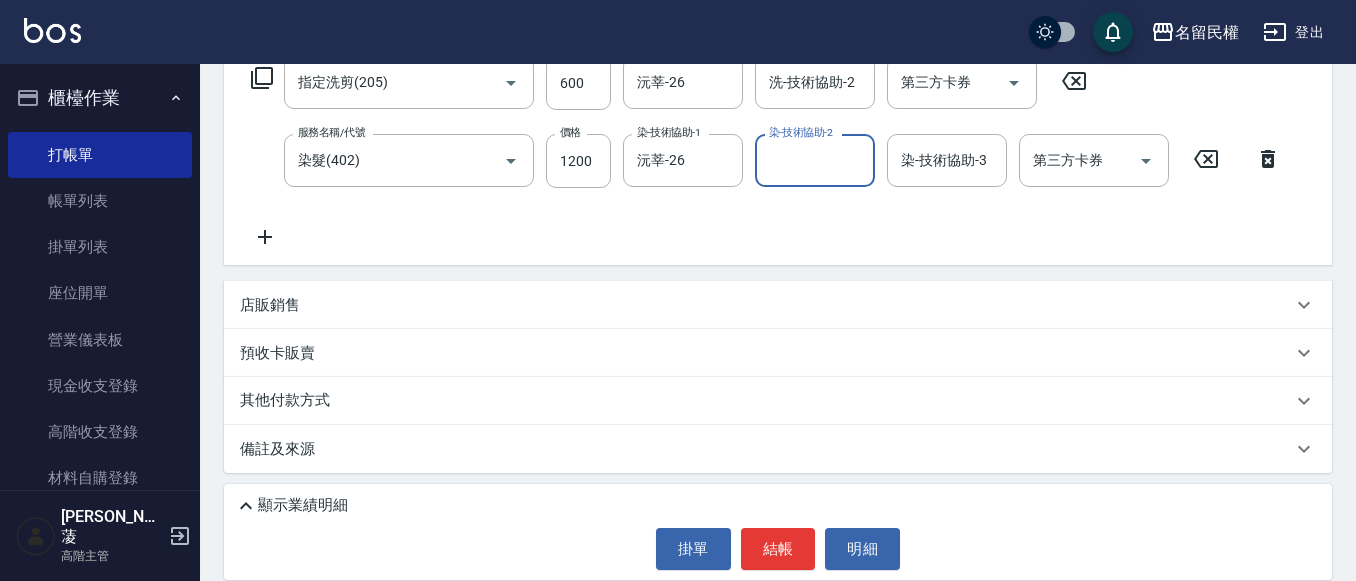 scroll, scrollTop: 346, scrollLeft: 0, axis: vertical 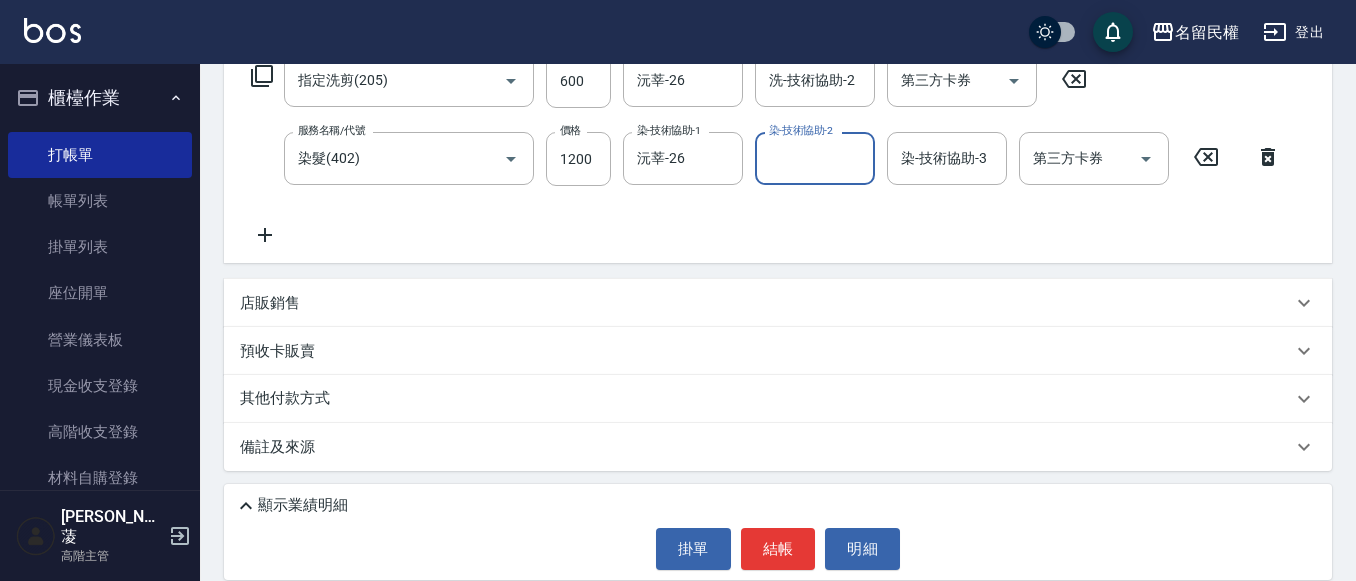 click 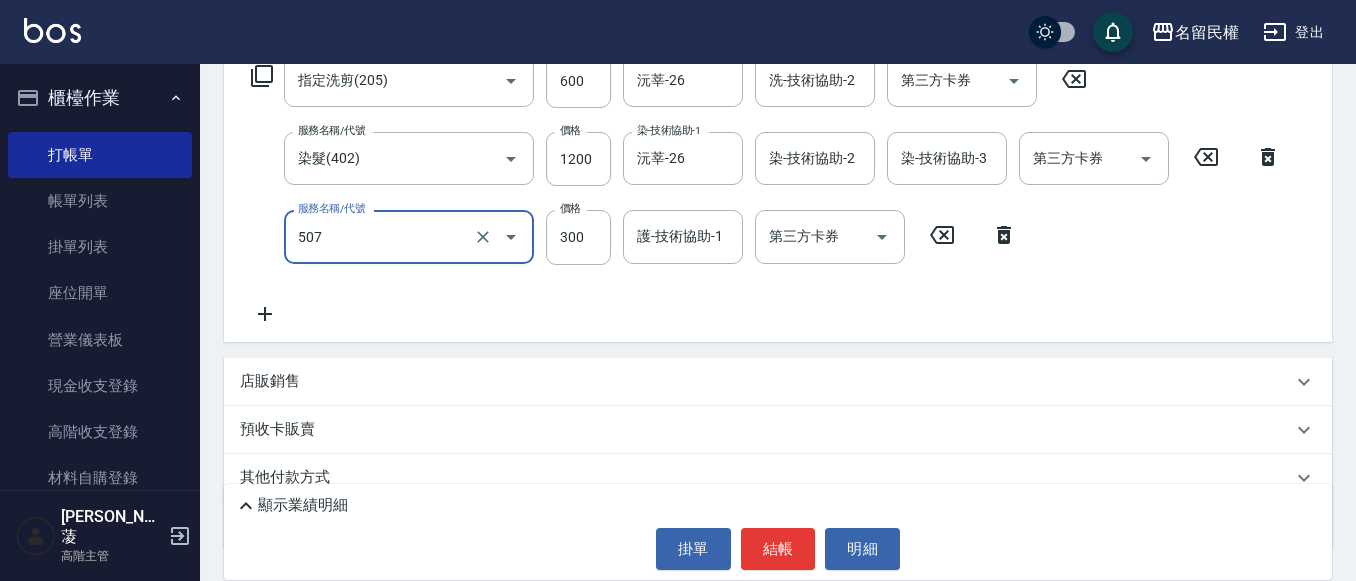 type on "頭皮隔離(507)" 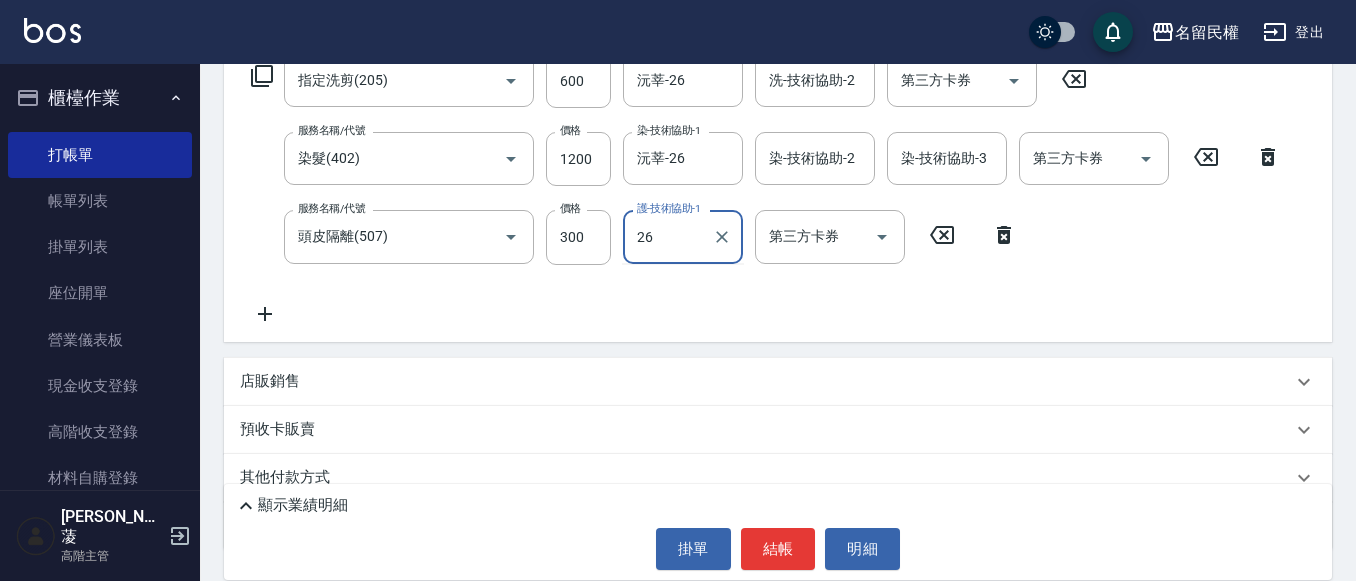 type on "沅莘-26" 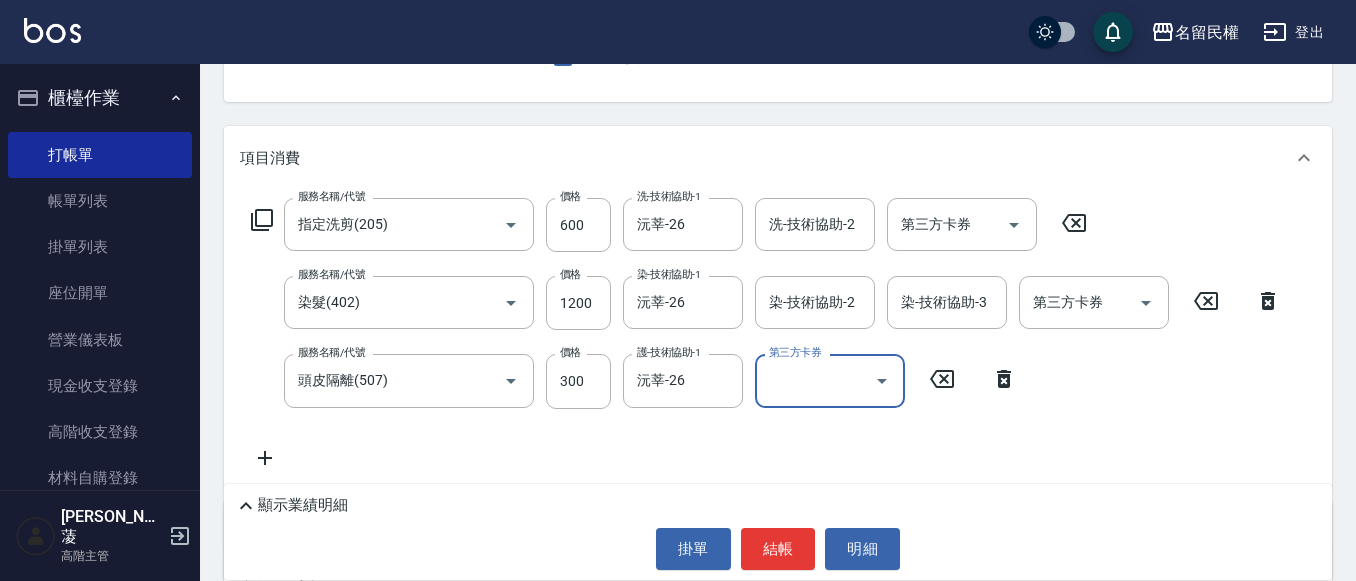 scroll, scrollTop: 200, scrollLeft: 0, axis: vertical 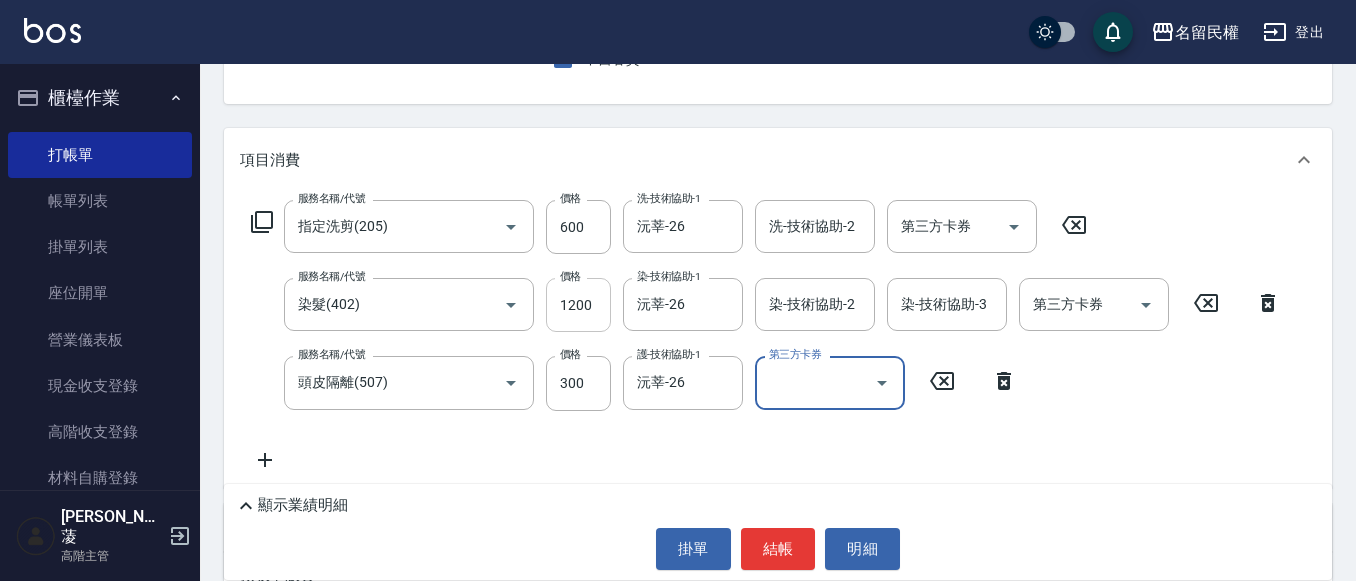 click on "1200" at bounding box center (578, 305) 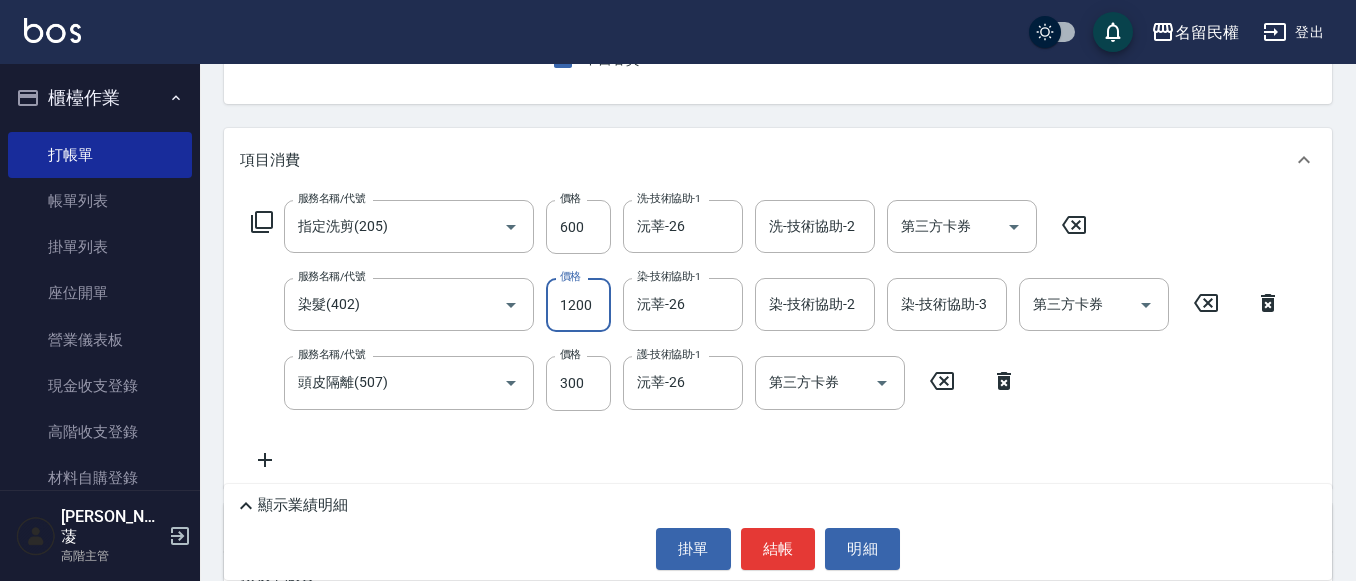 click on "1200" at bounding box center (578, 305) 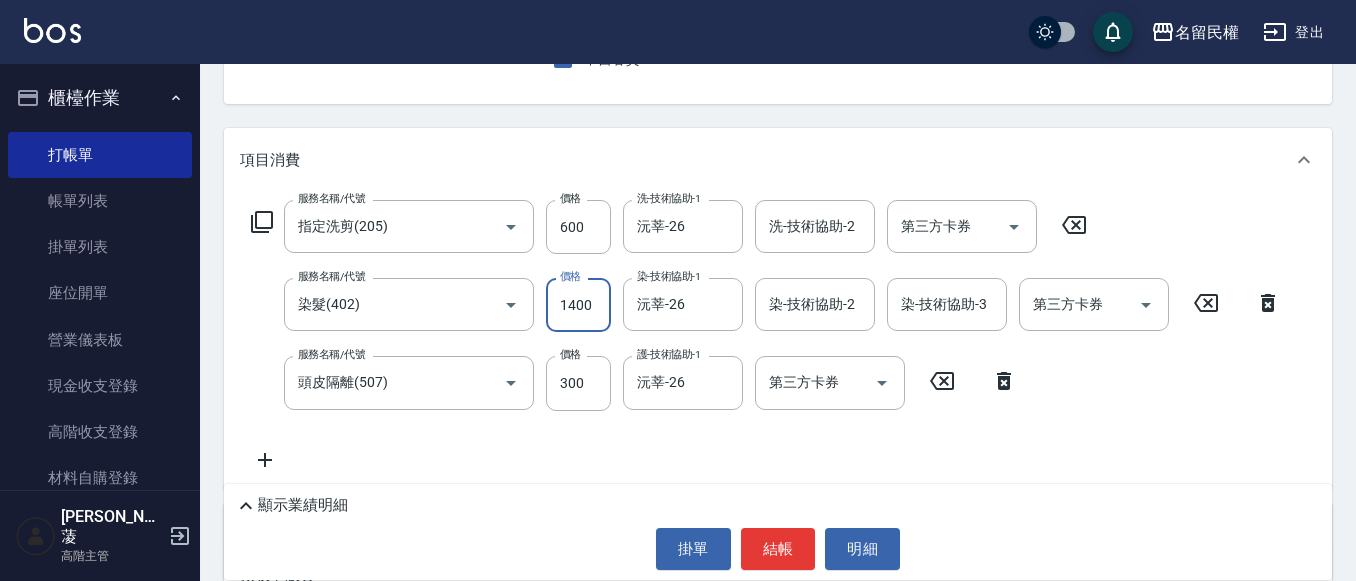 click on "1400" at bounding box center (578, 305) 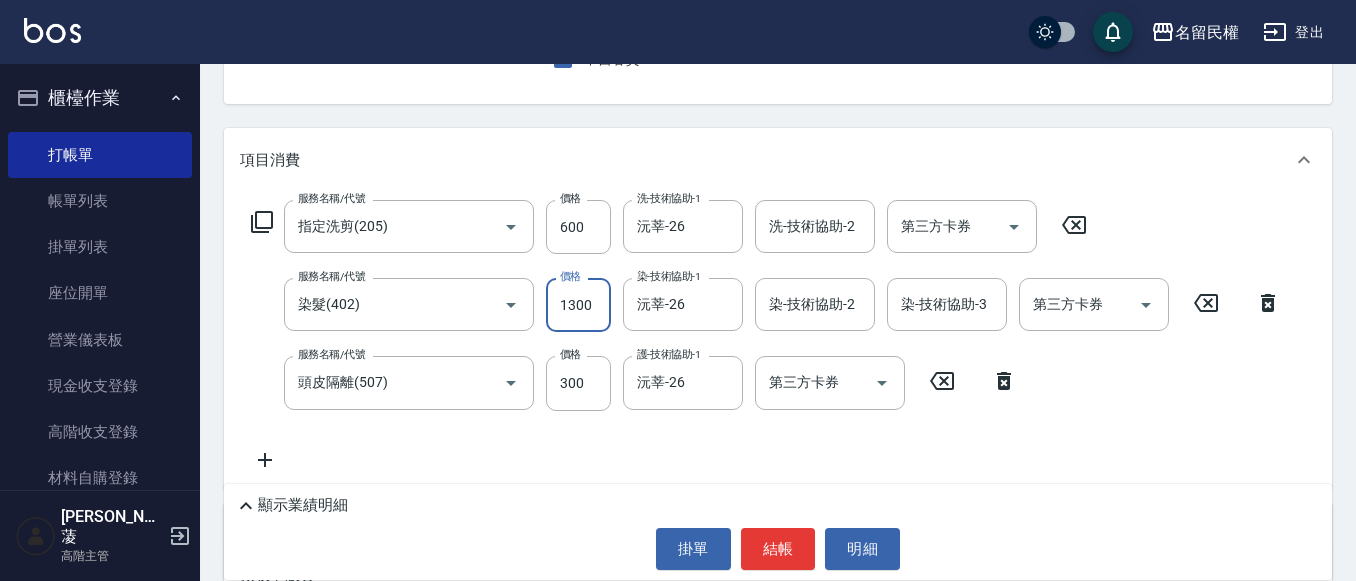 click on "1300" at bounding box center (578, 305) 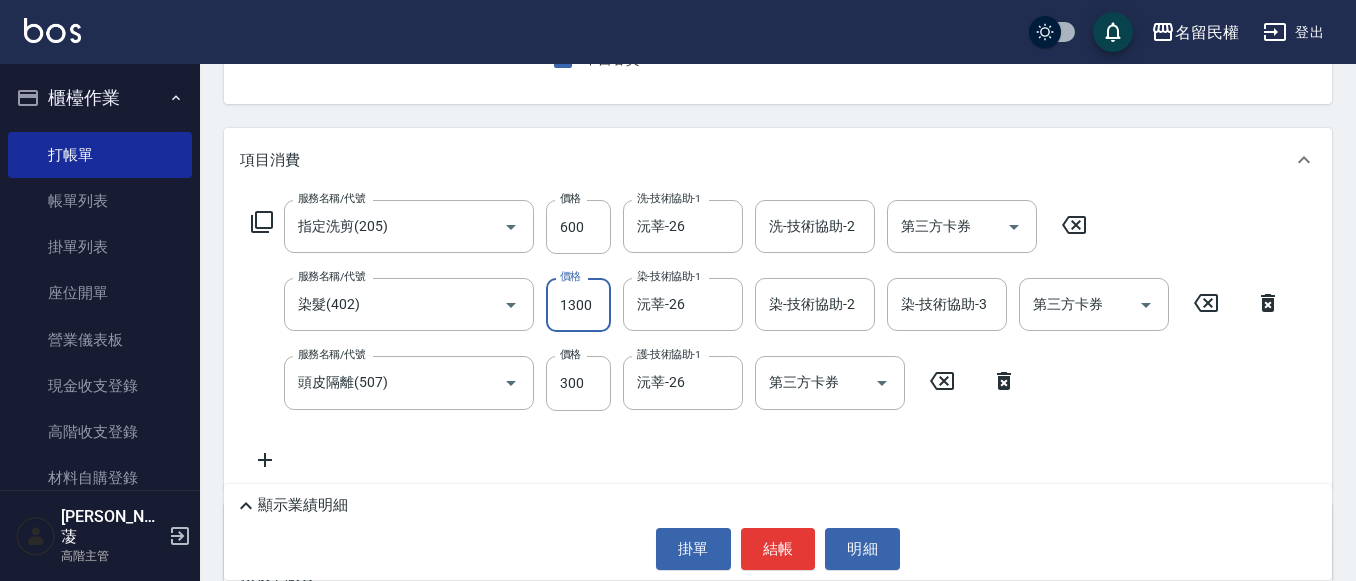 click on "1300" at bounding box center [578, 305] 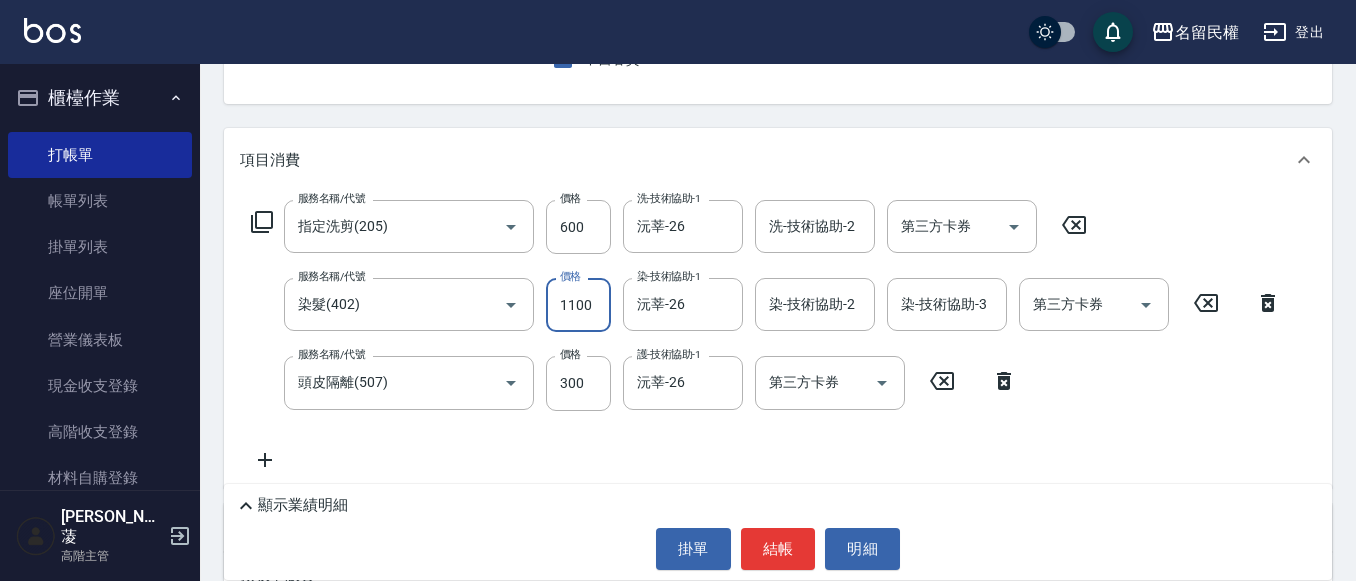 type on "1100" 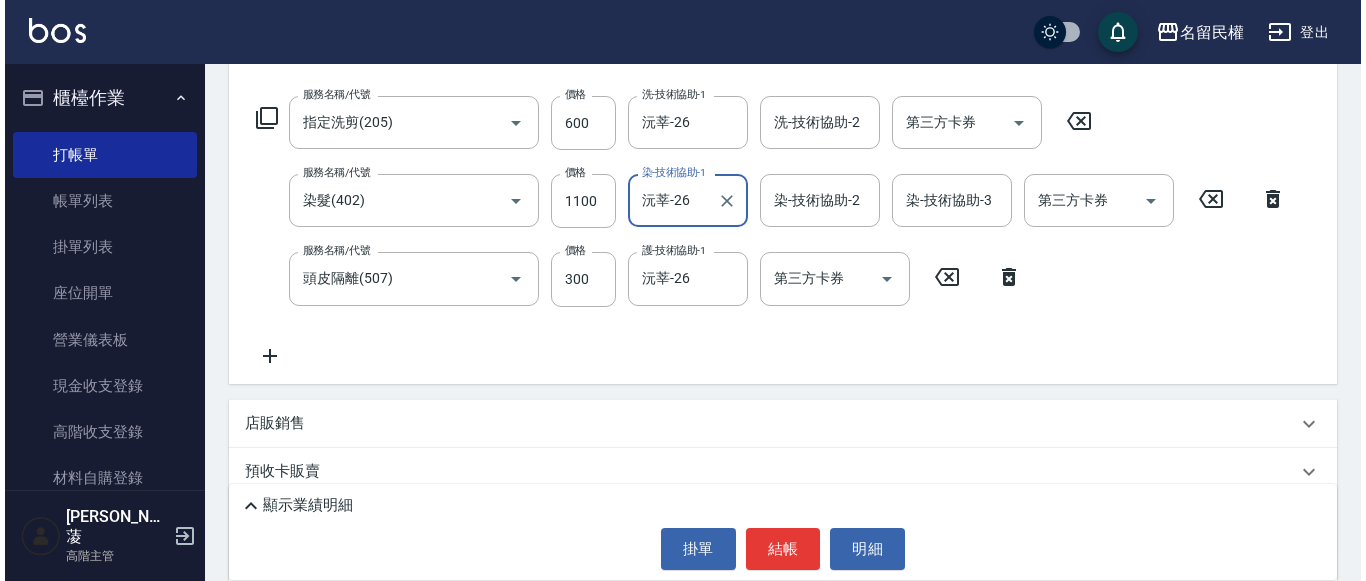 scroll, scrollTop: 400, scrollLeft: 0, axis: vertical 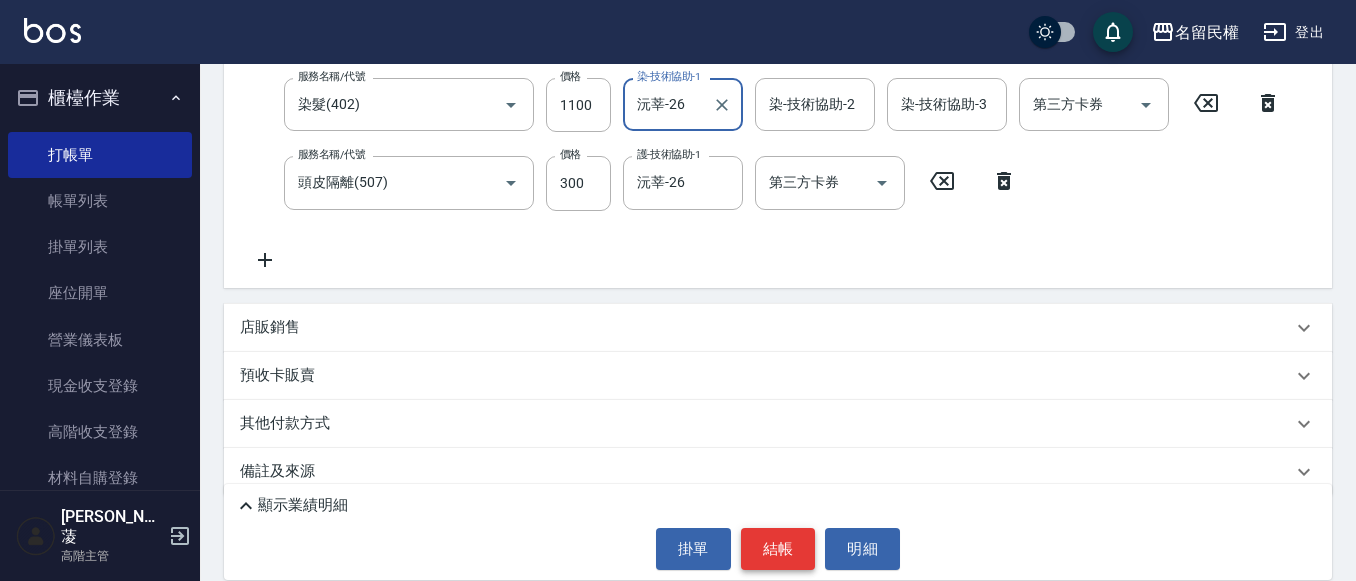 click on "結帳" at bounding box center [778, 549] 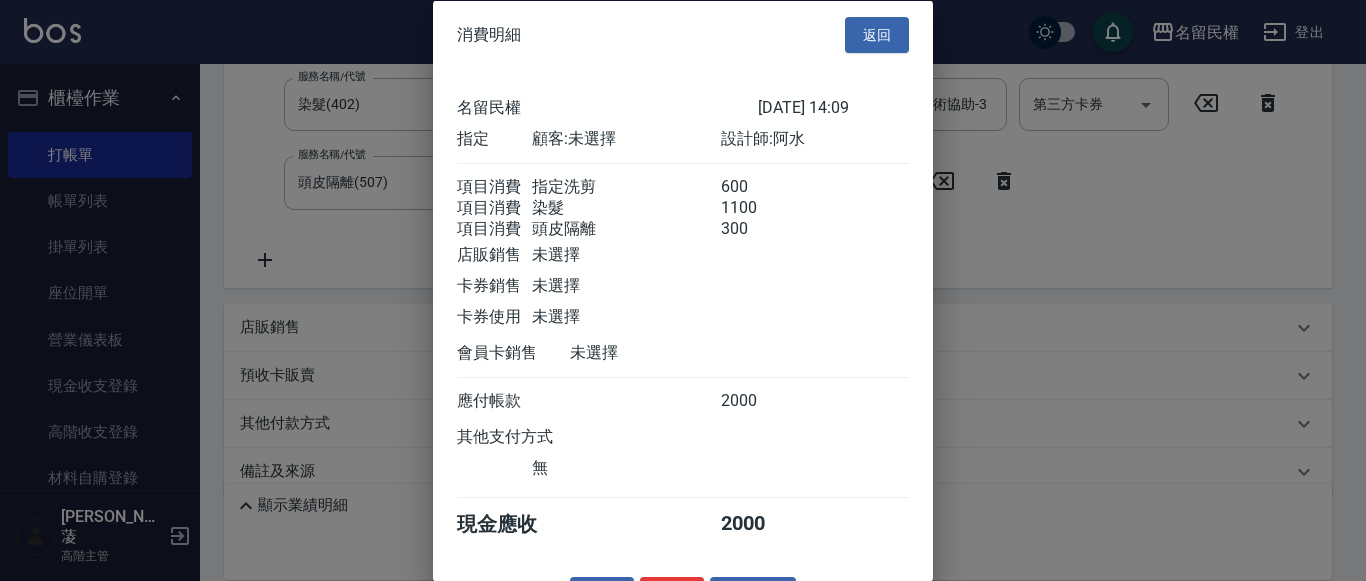 scroll, scrollTop: 74, scrollLeft: 0, axis: vertical 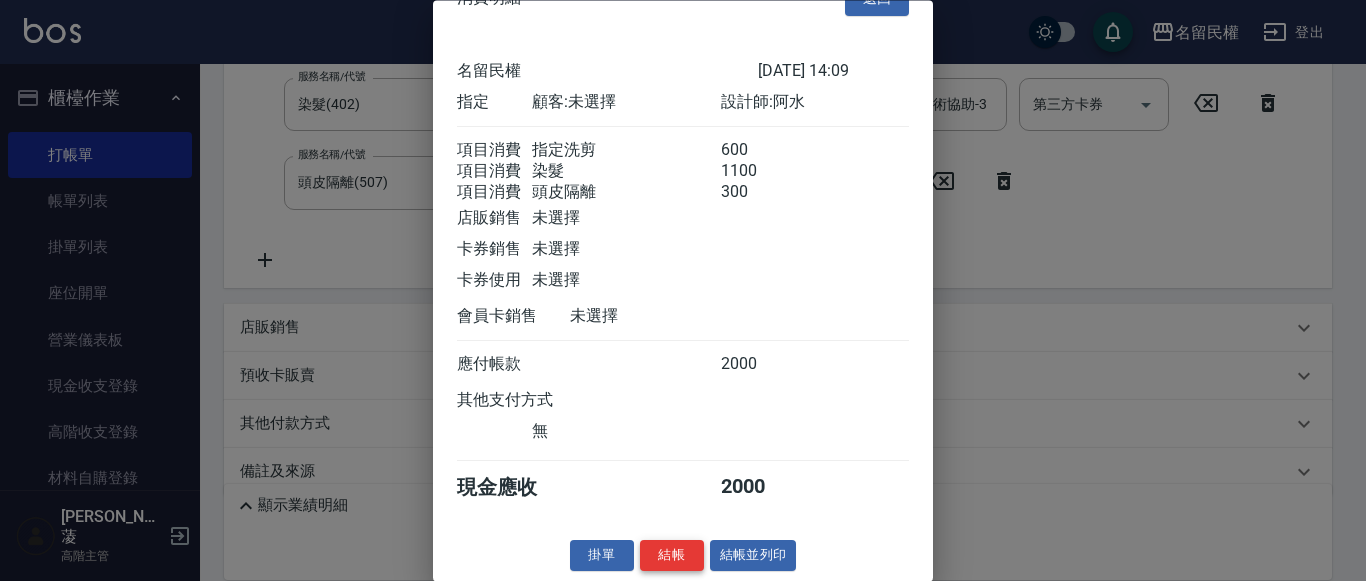 click on "結帳" at bounding box center (672, 556) 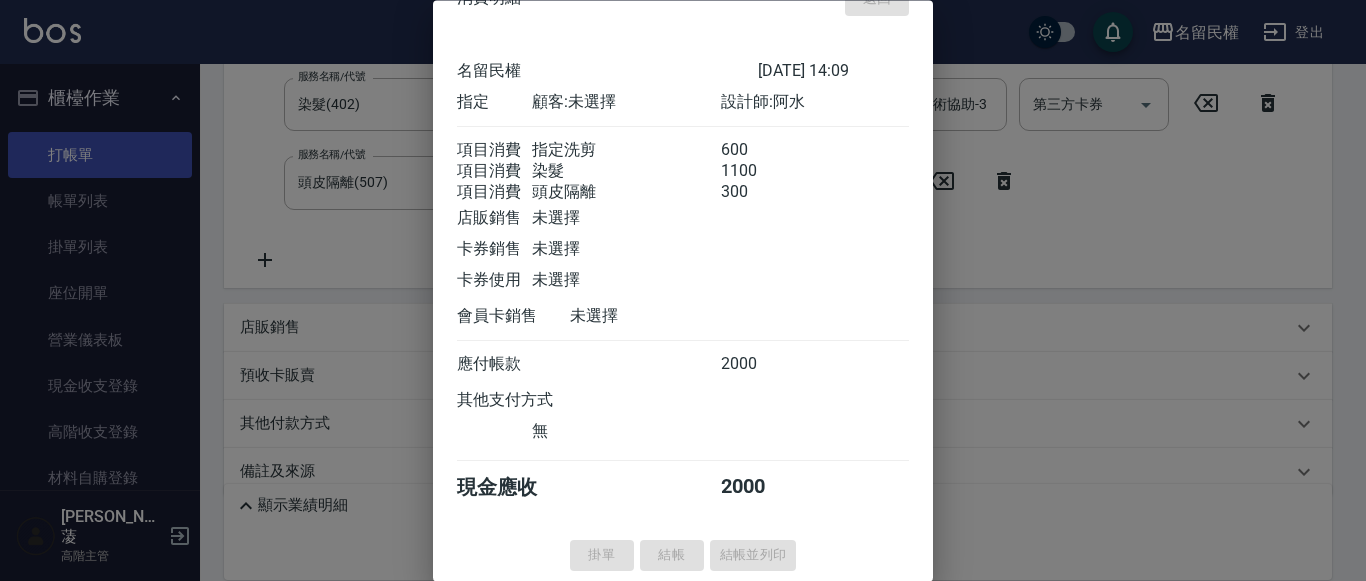 type on "[DATE] 14:36" 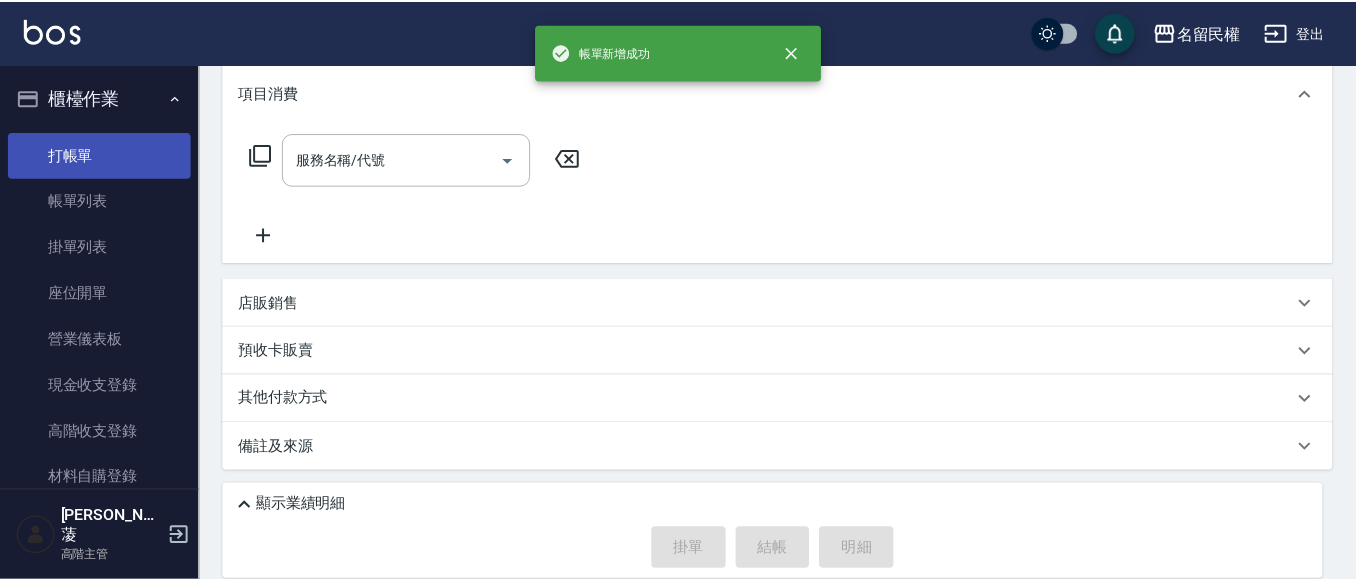 scroll, scrollTop: 0, scrollLeft: 0, axis: both 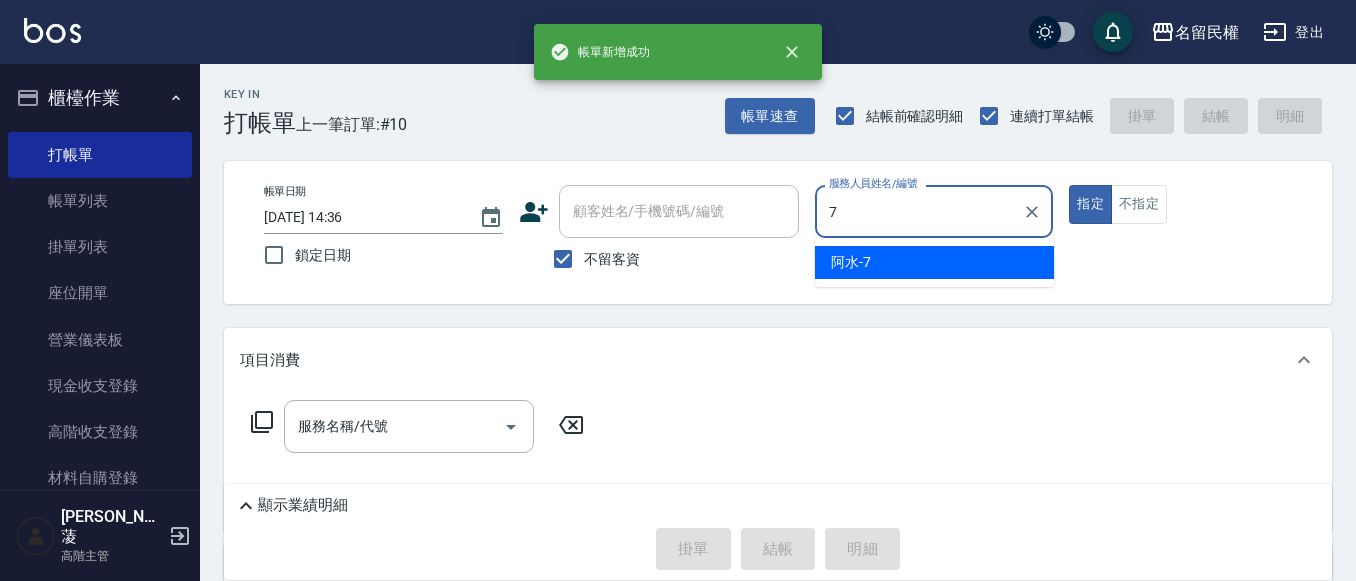 type on "阿水-7" 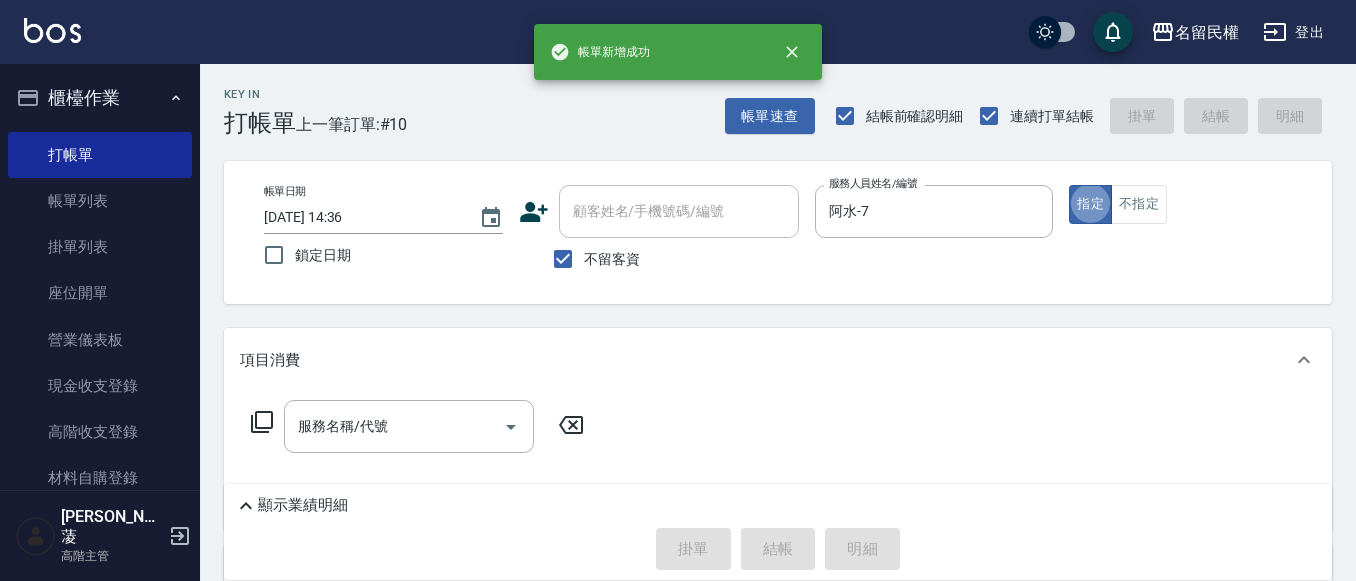 type on "true" 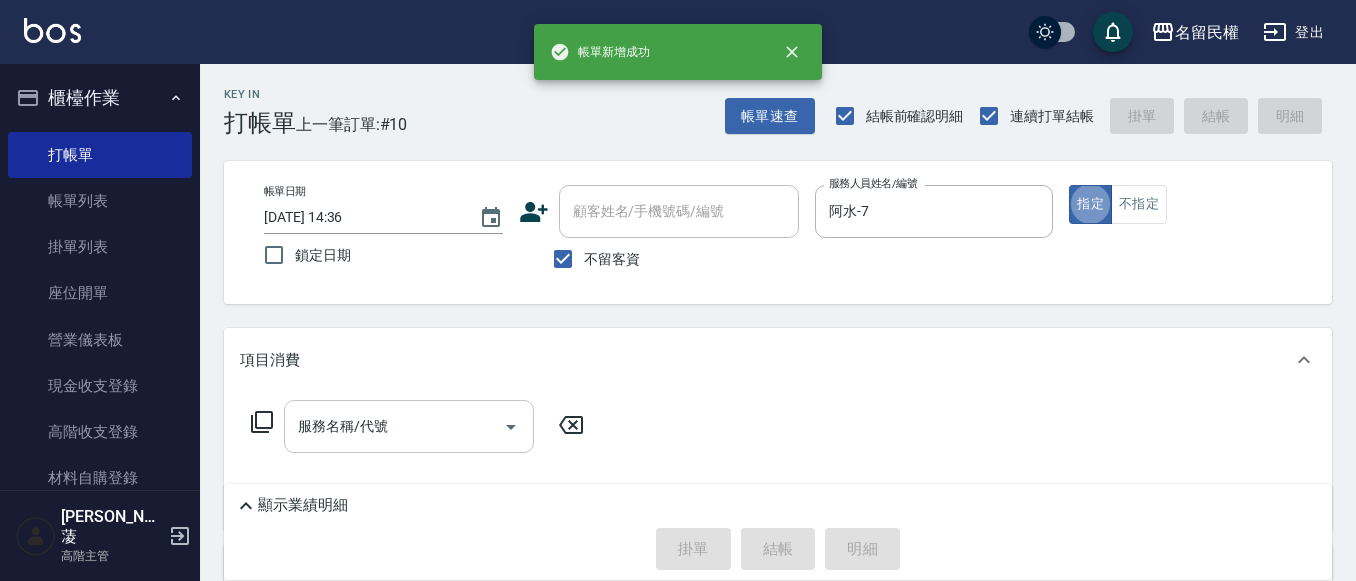 click on "服務名稱/代號" at bounding box center (409, 426) 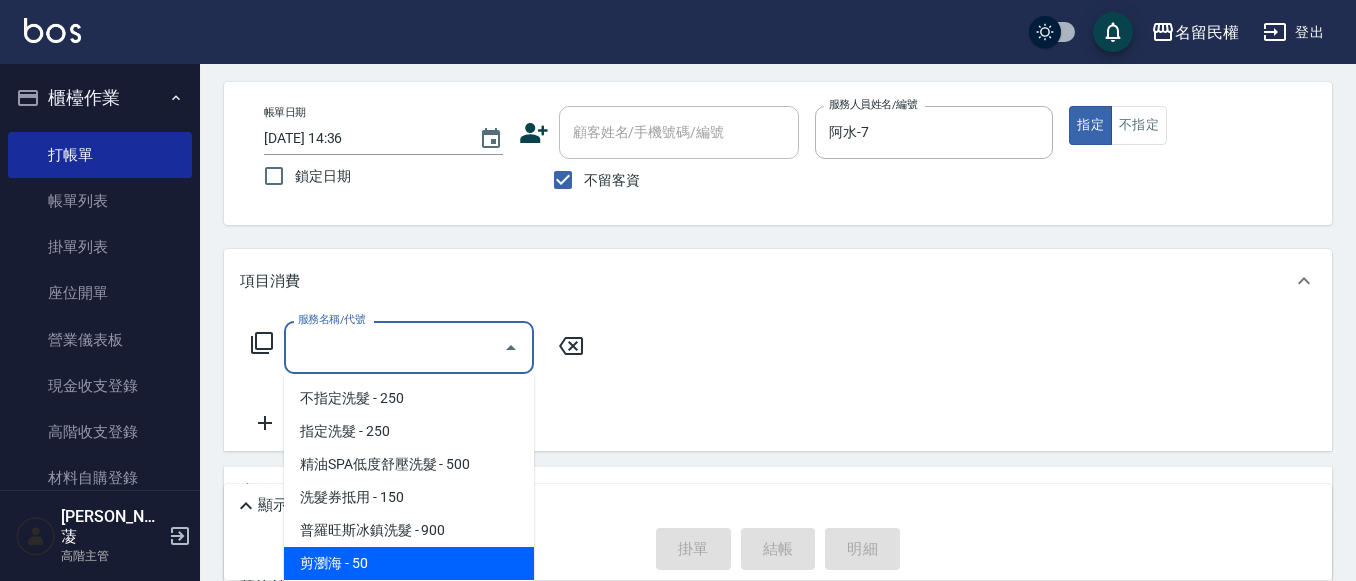 scroll, scrollTop: 200, scrollLeft: 0, axis: vertical 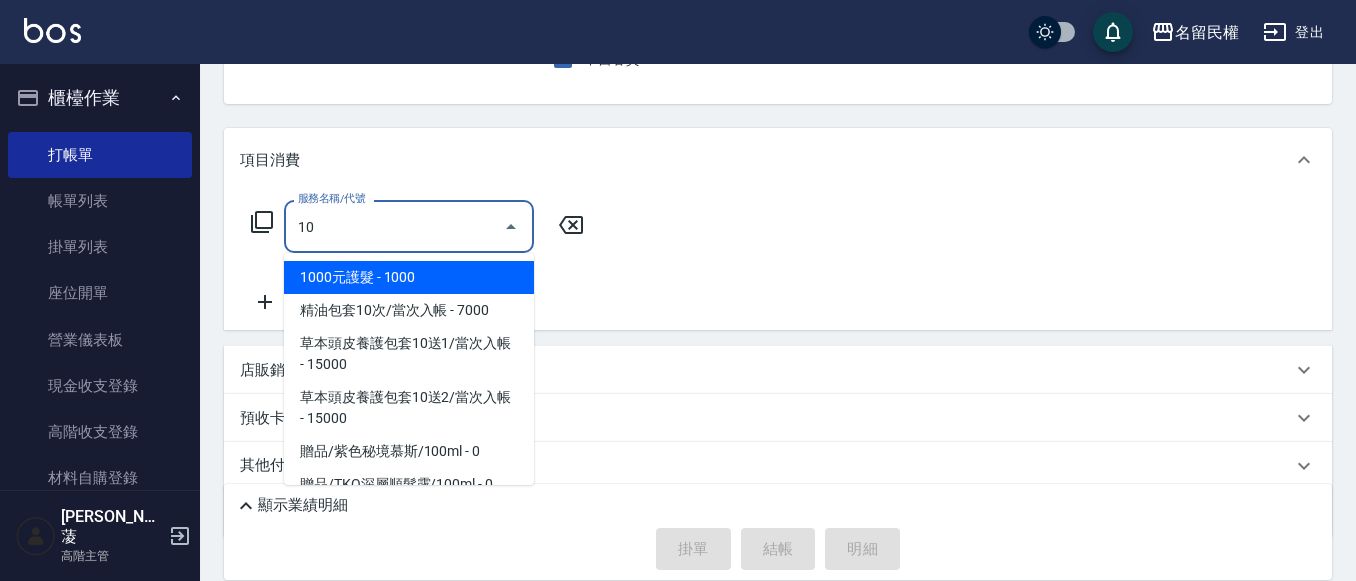 type on "1" 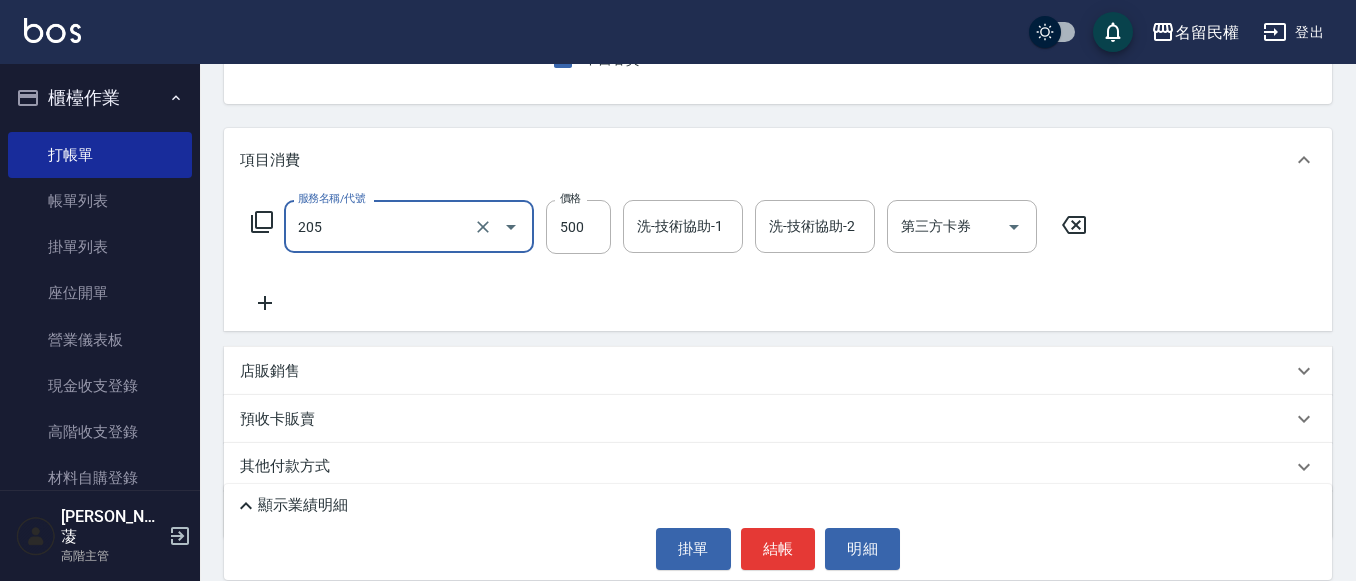 type on "6" 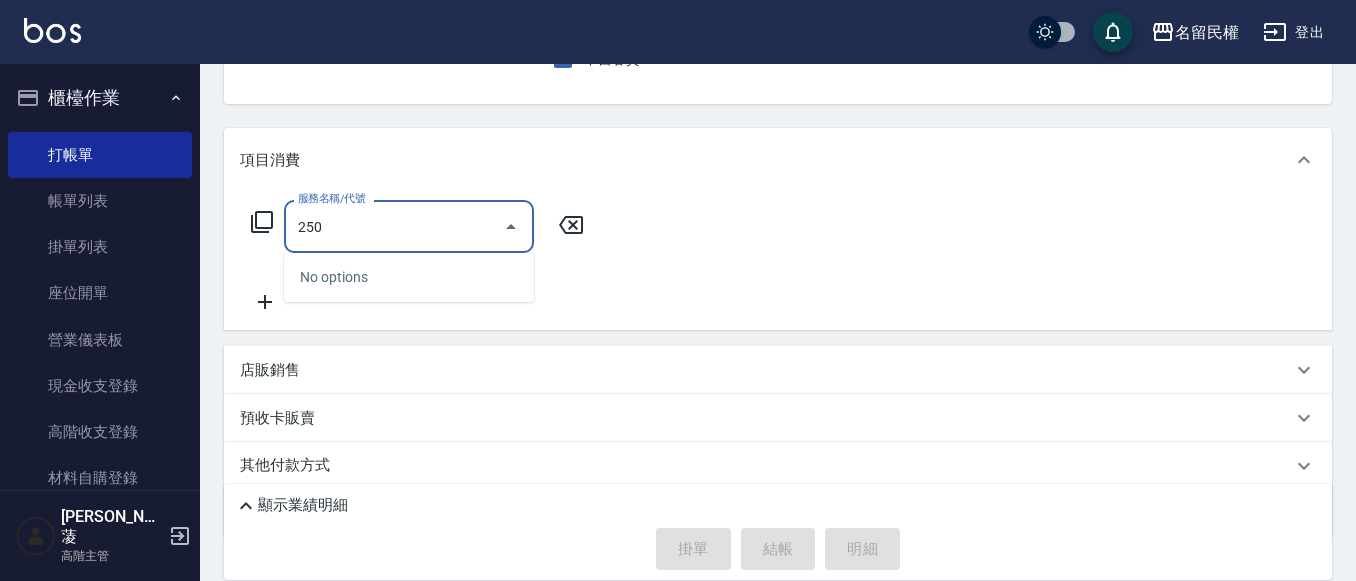 click on "250" at bounding box center [394, 226] 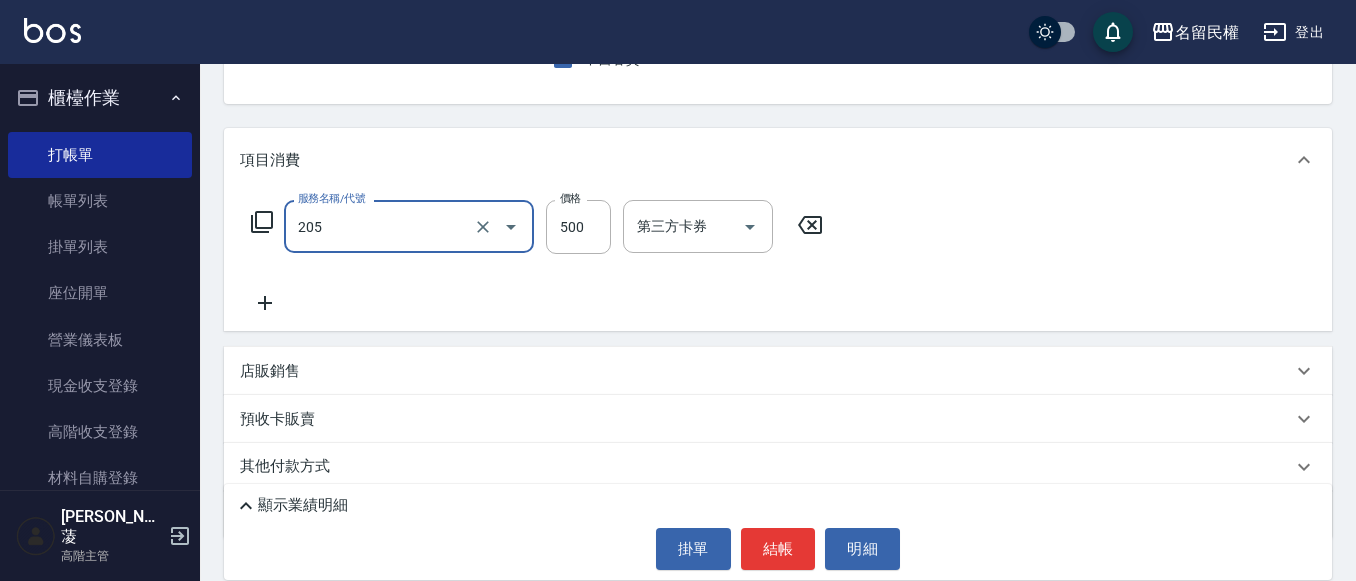 type on "指定洗剪(205)" 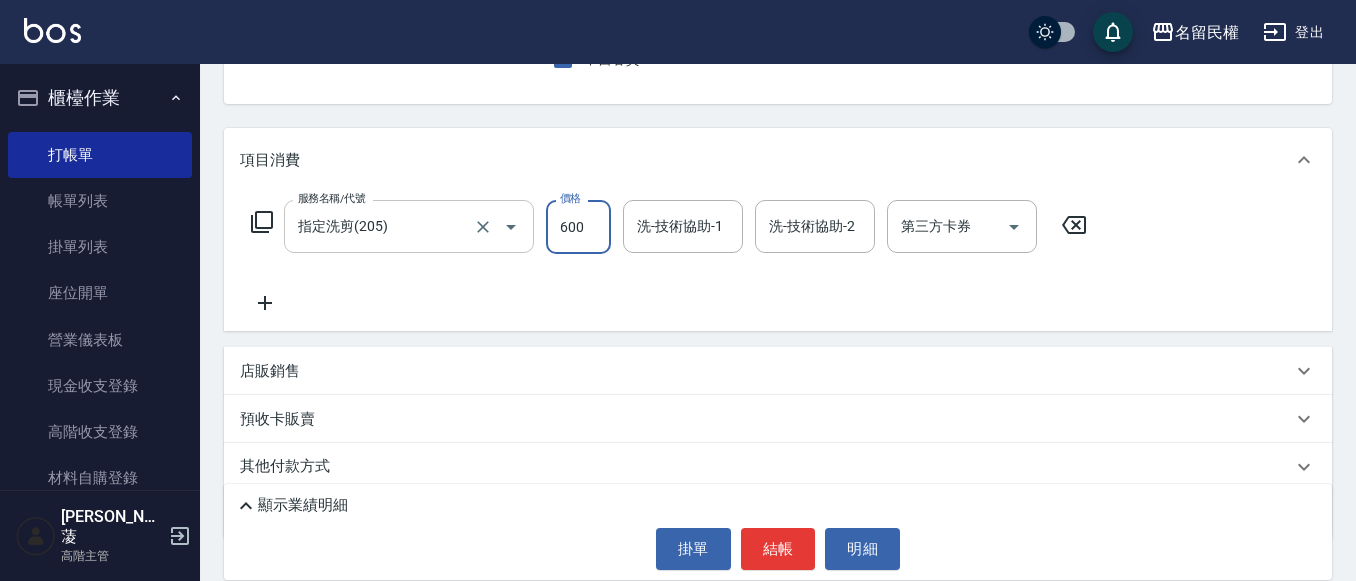 type on "600" 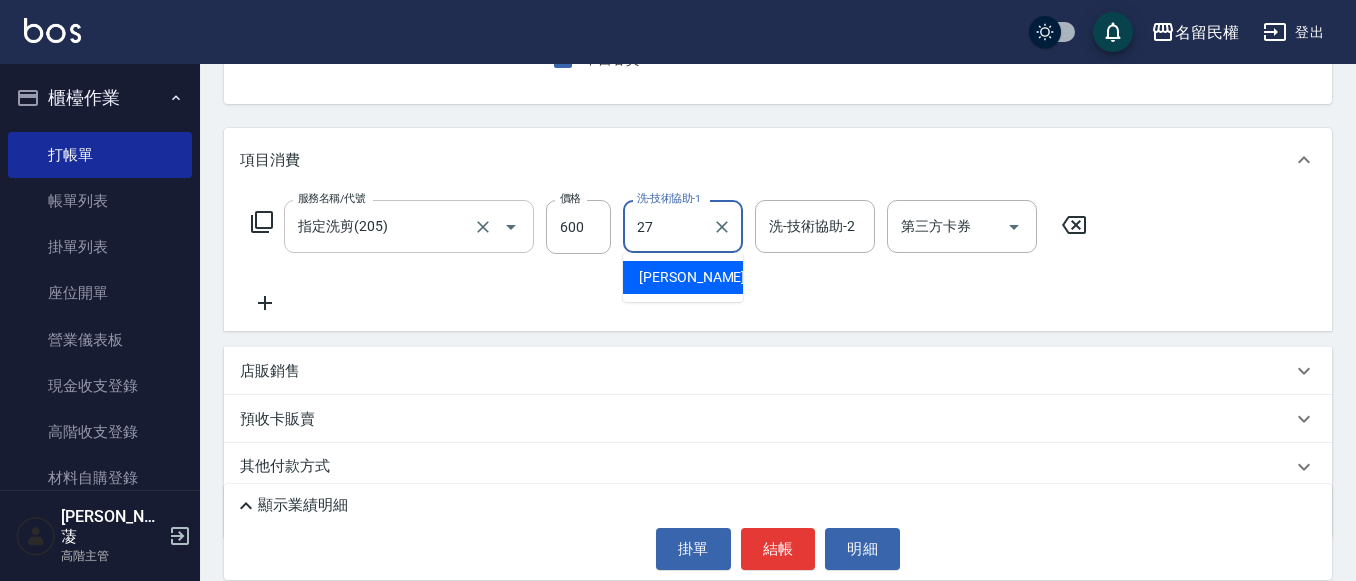 type on "[PERSON_NAME]-27" 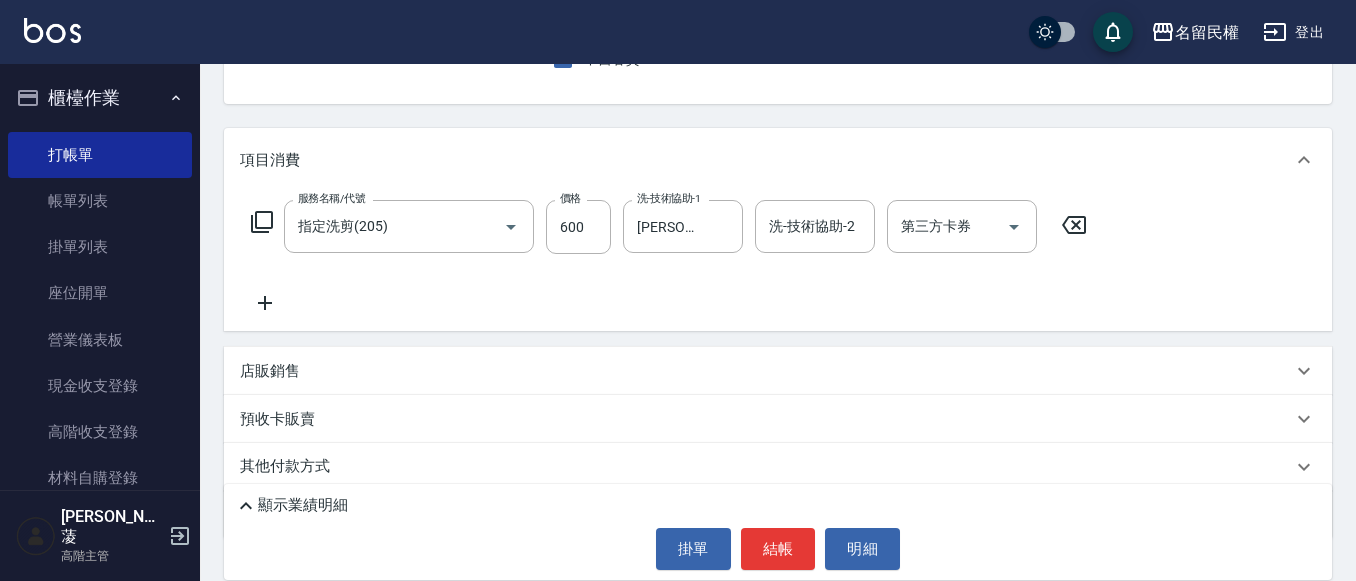 click 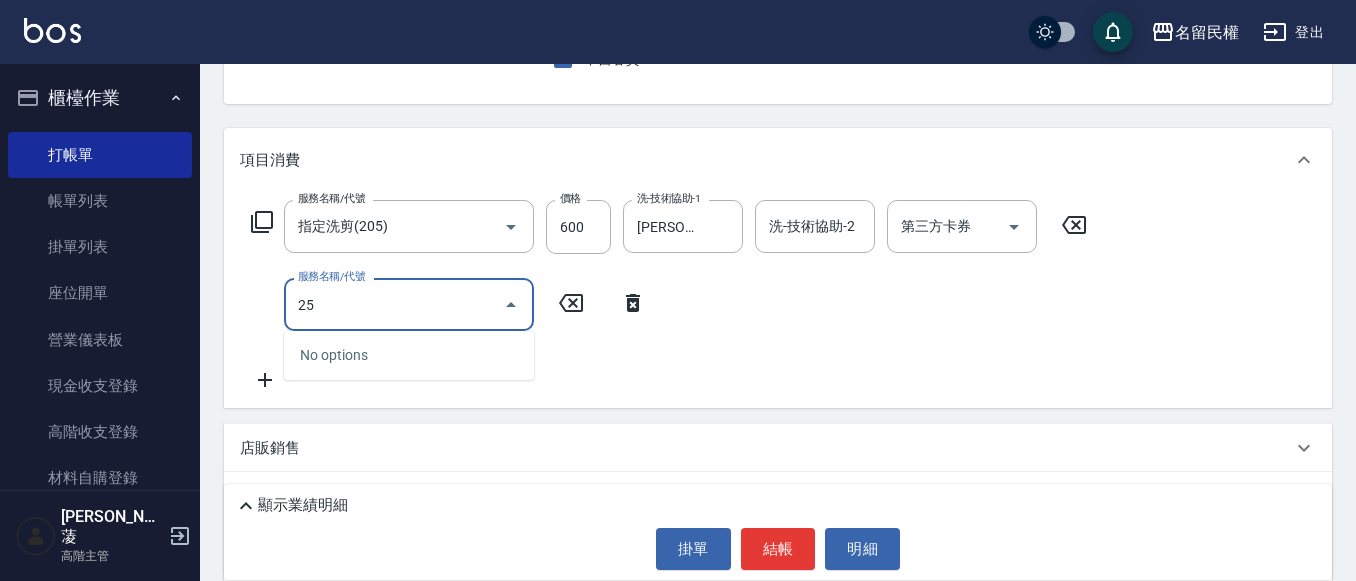 type on "2" 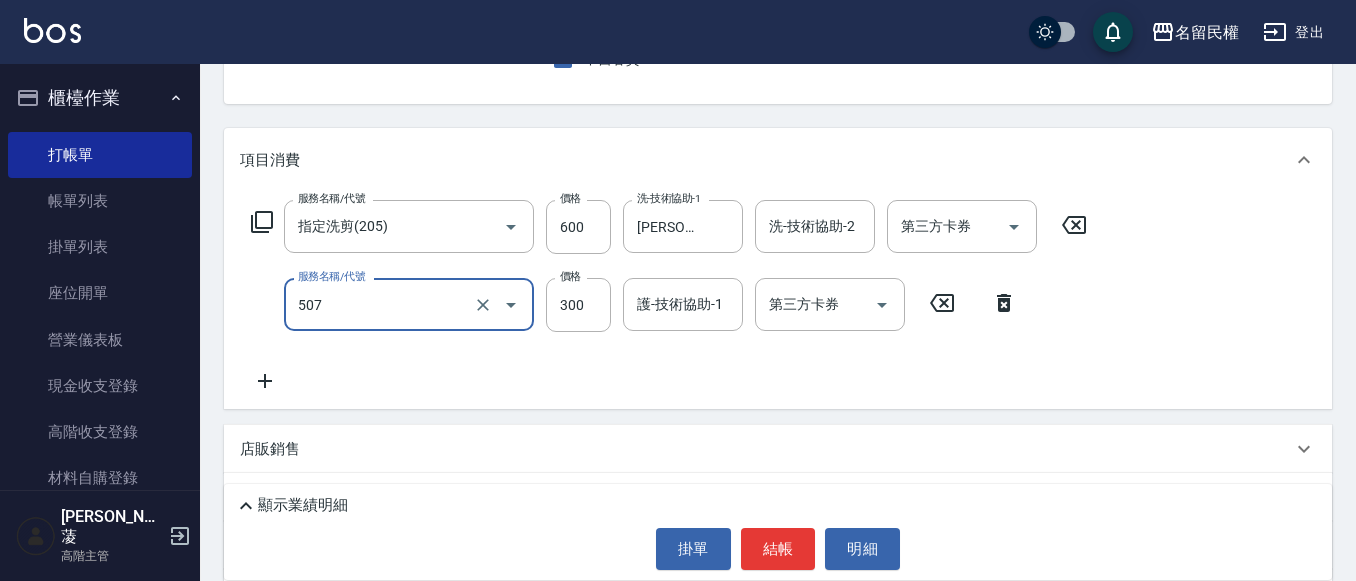type on "頭皮隔離(507)" 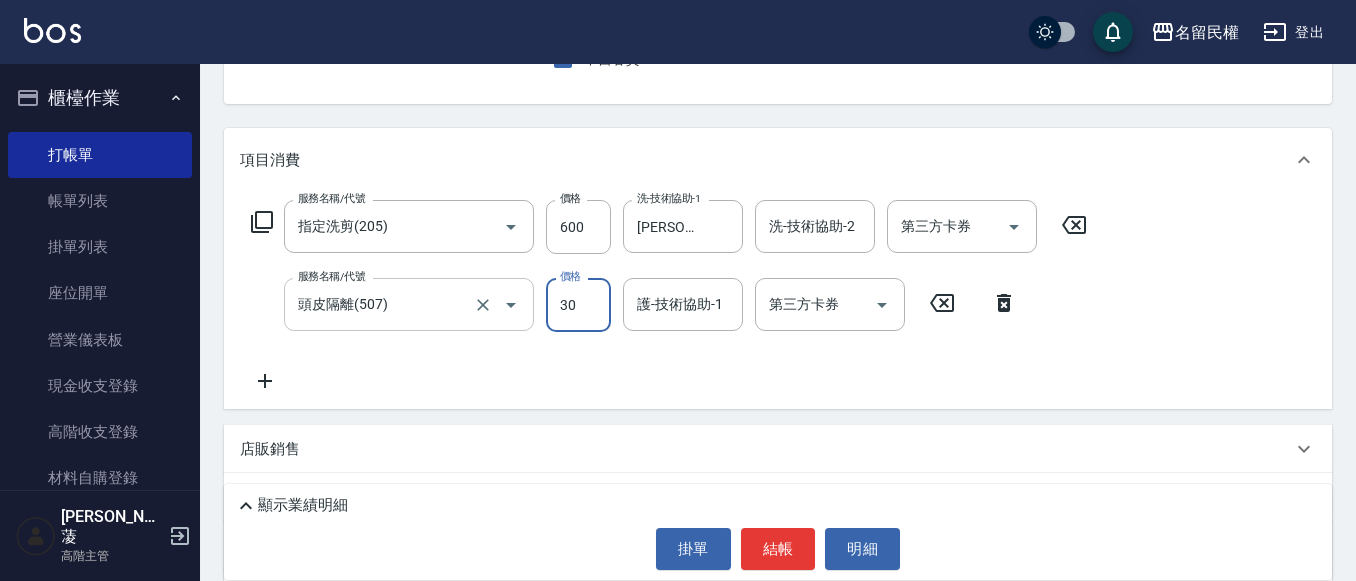type on "300" 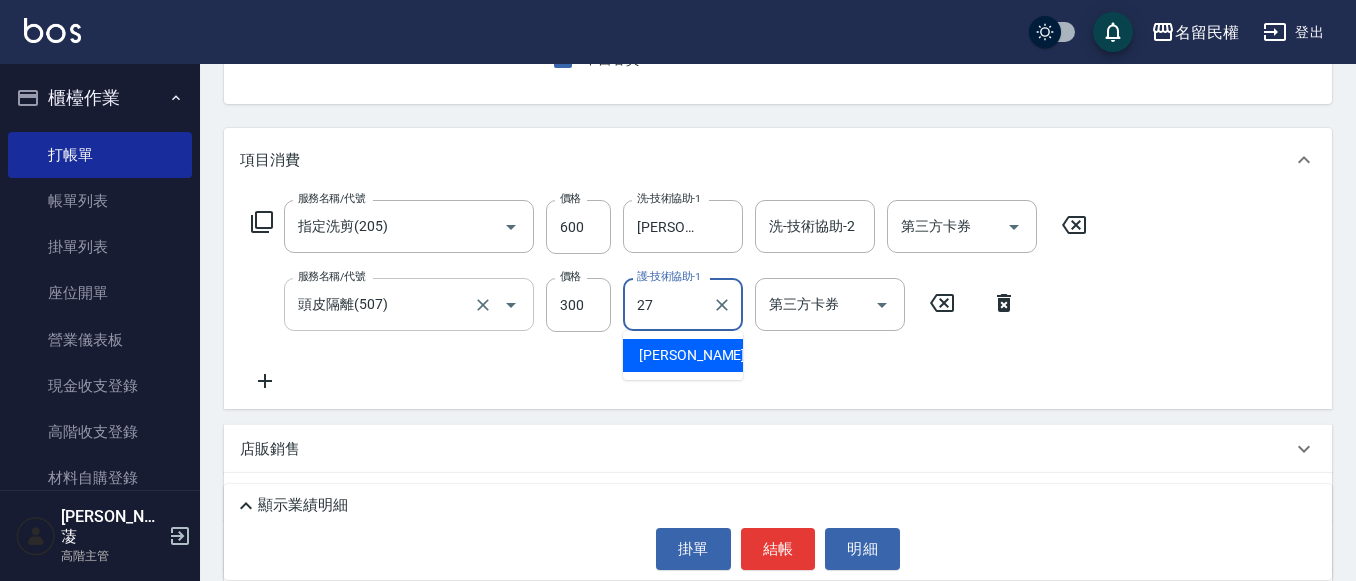 type on "[PERSON_NAME]-27" 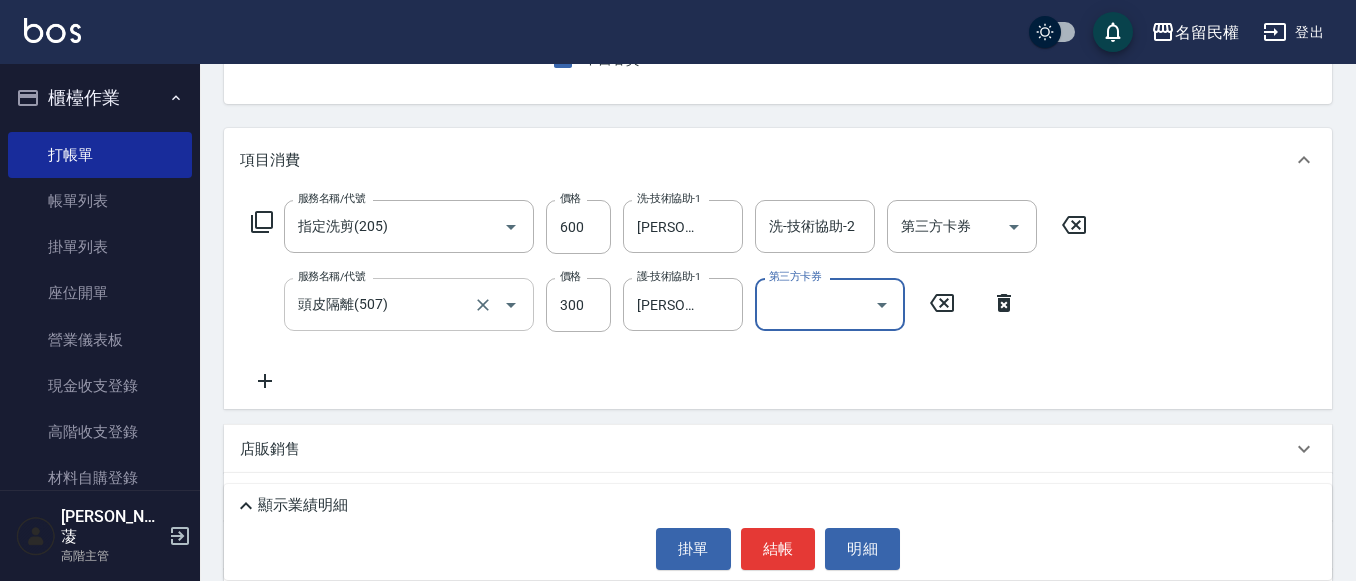 scroll, scrollTop: 300, scrollLeft: 0, axis: vertical 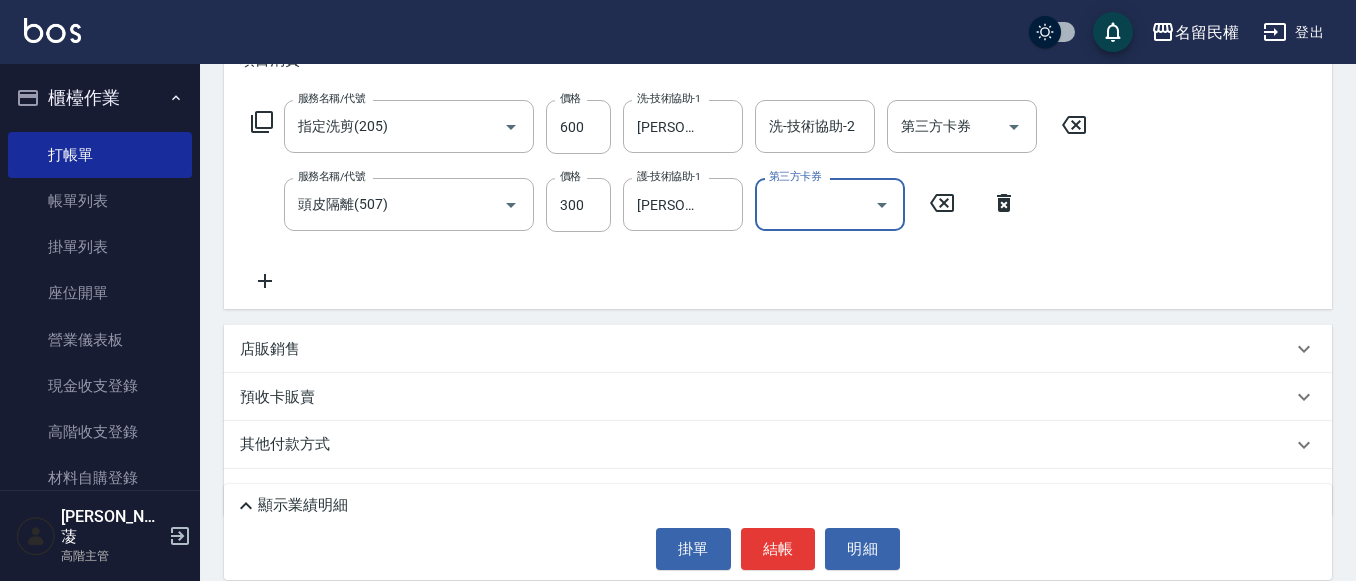 click 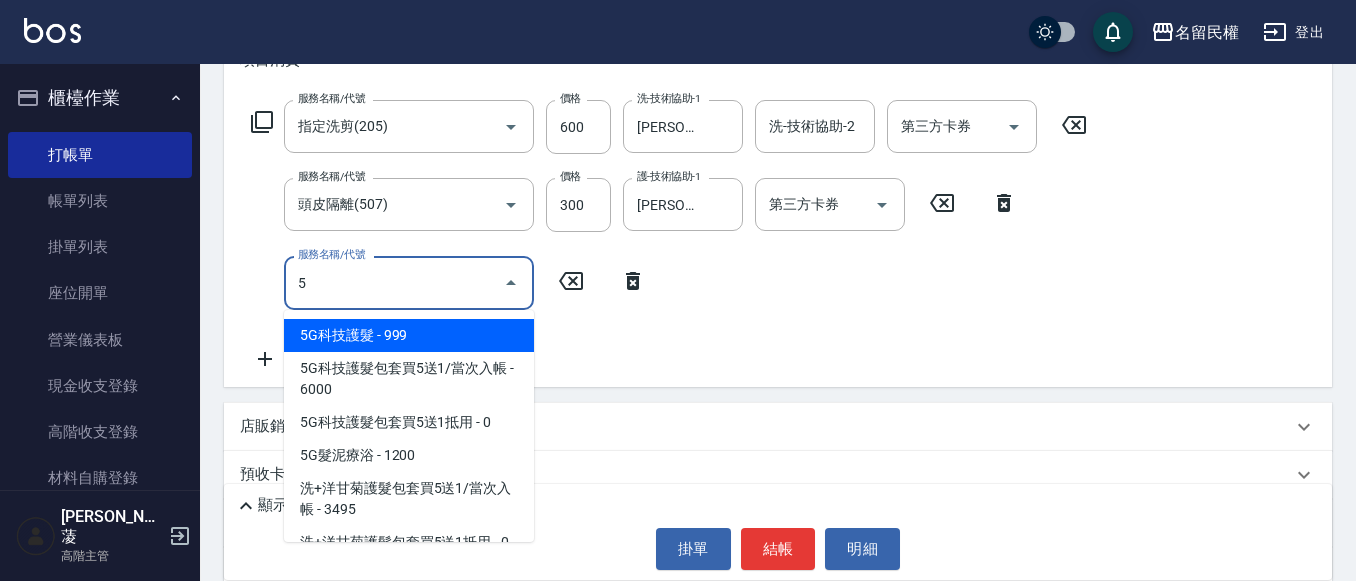 scroll, scrollTop: 100, scrollLeft: 0, axis: vertical 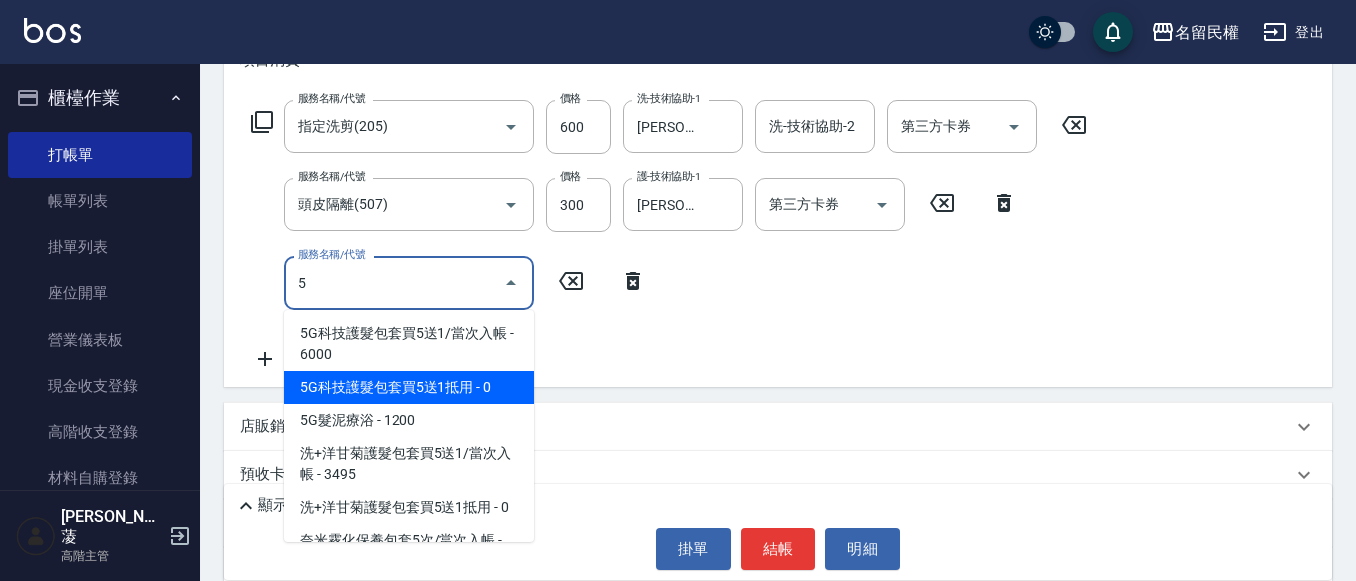 click on "5G科技護髮包套買5送1抵用 - 0" at bounding box center (409, 387) 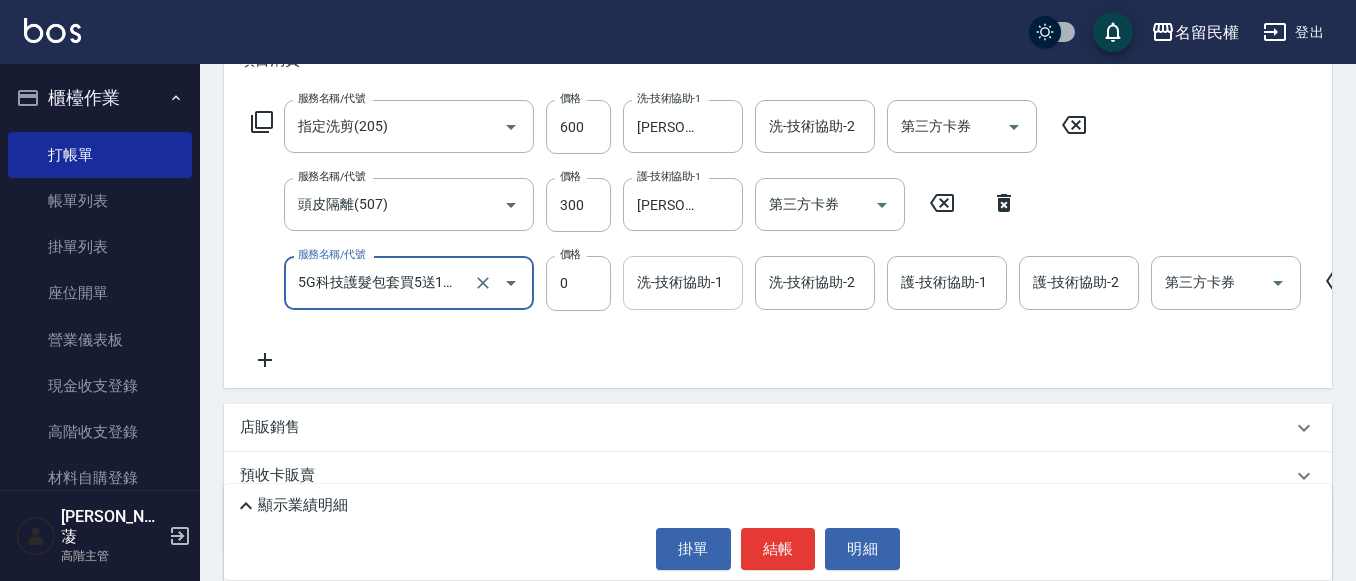 type on "5G科技護髮包套買5送1抵用(519)" 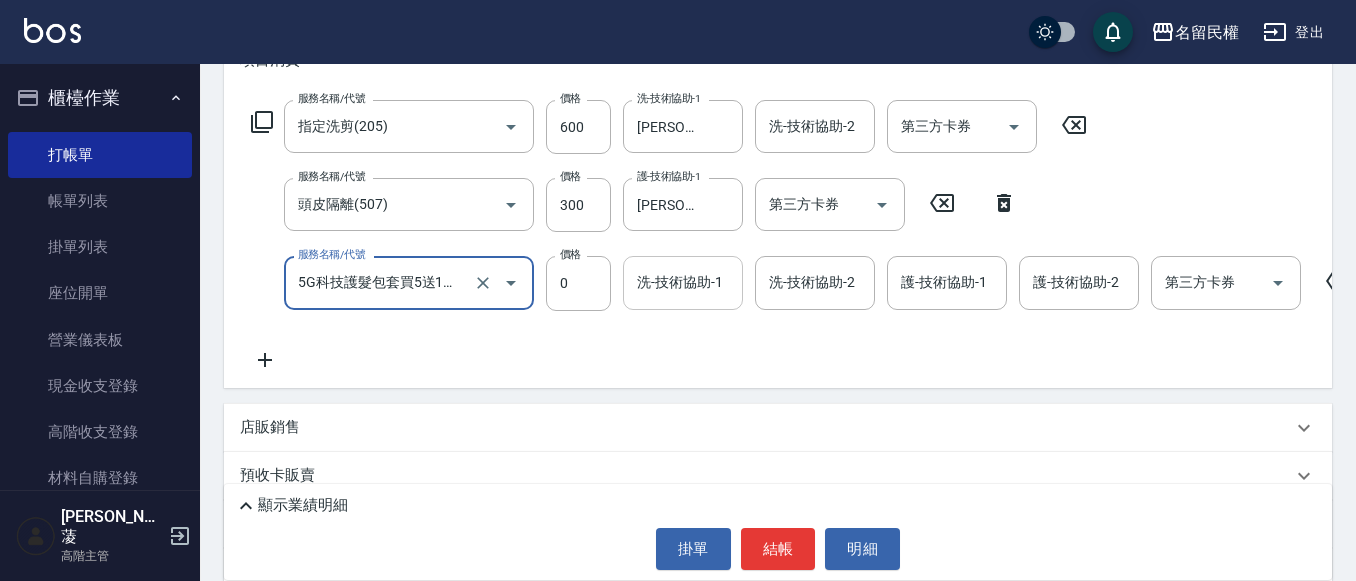 click on "洗-技術協助-1" at bounding box center (683, 282) 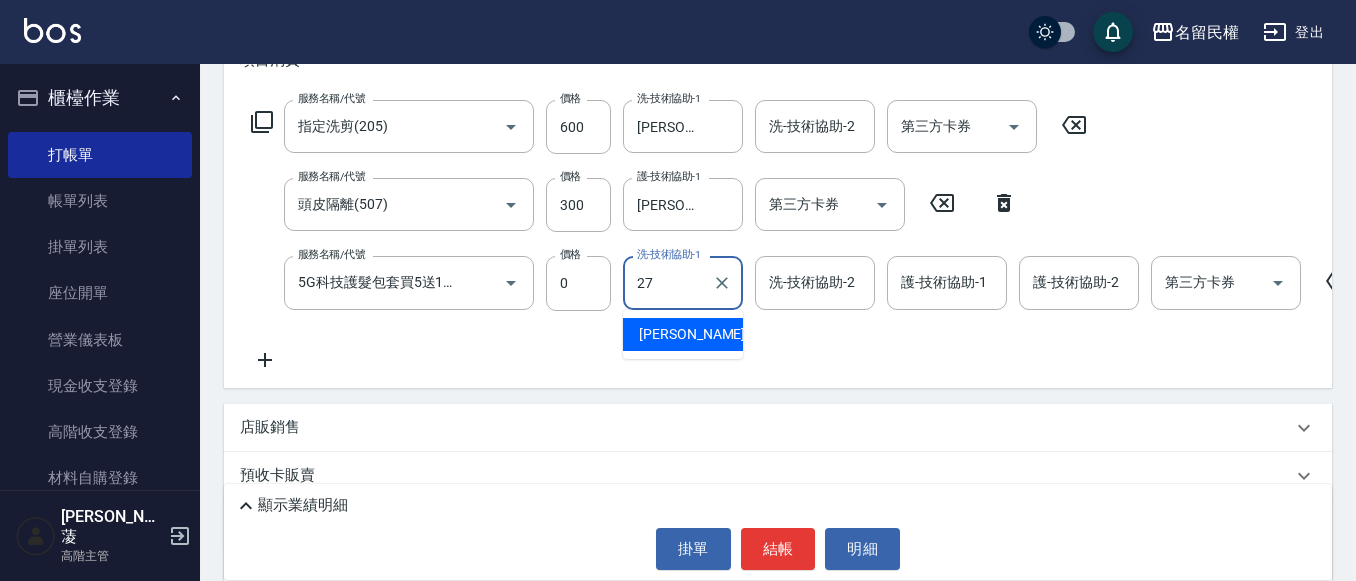 type on "[PERSON_NAME]-27" 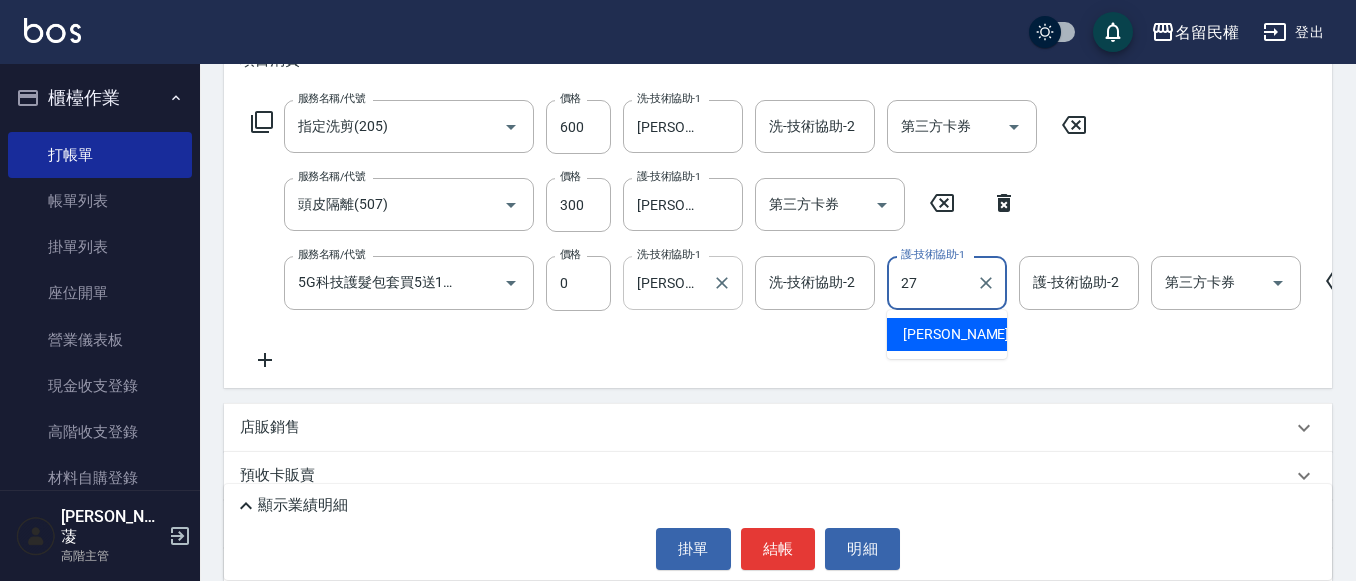 type on "[PERSON_NAME]-27" 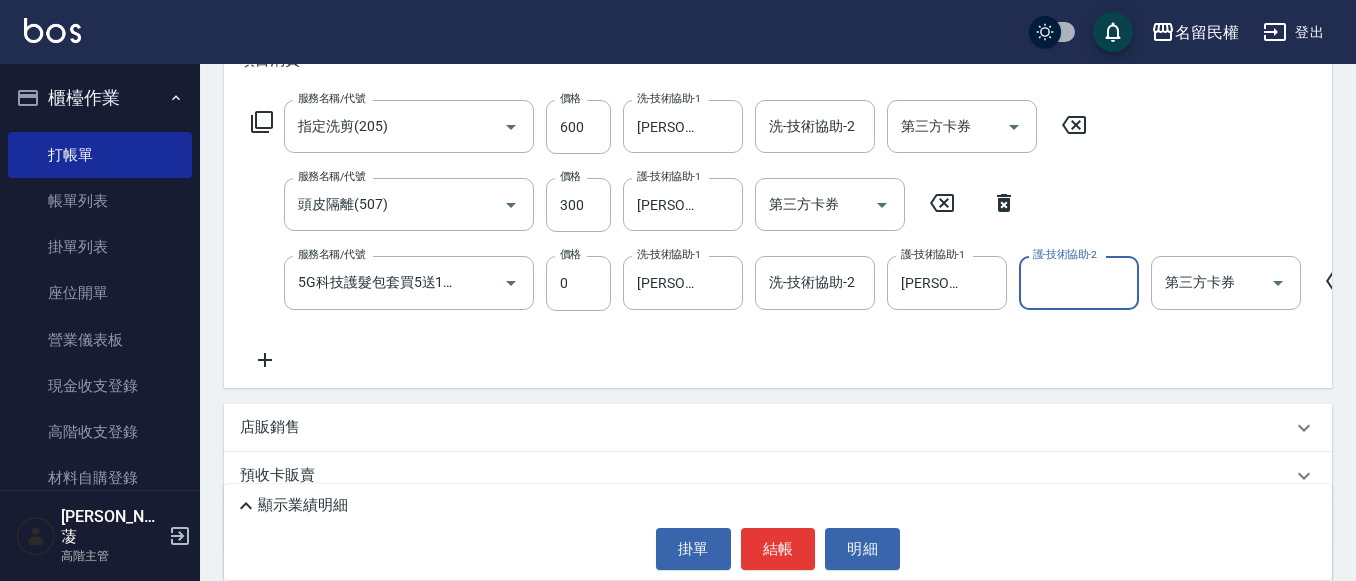 click 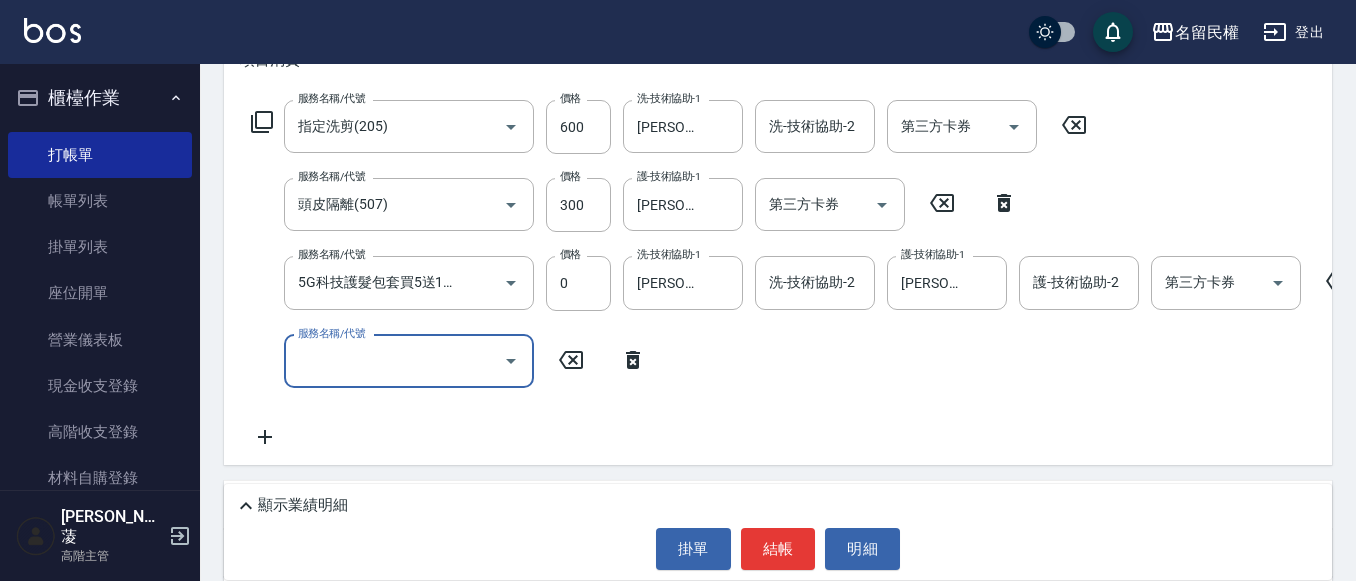 scroll, scrollTop: 0, scrollLeft: 0, axis: both 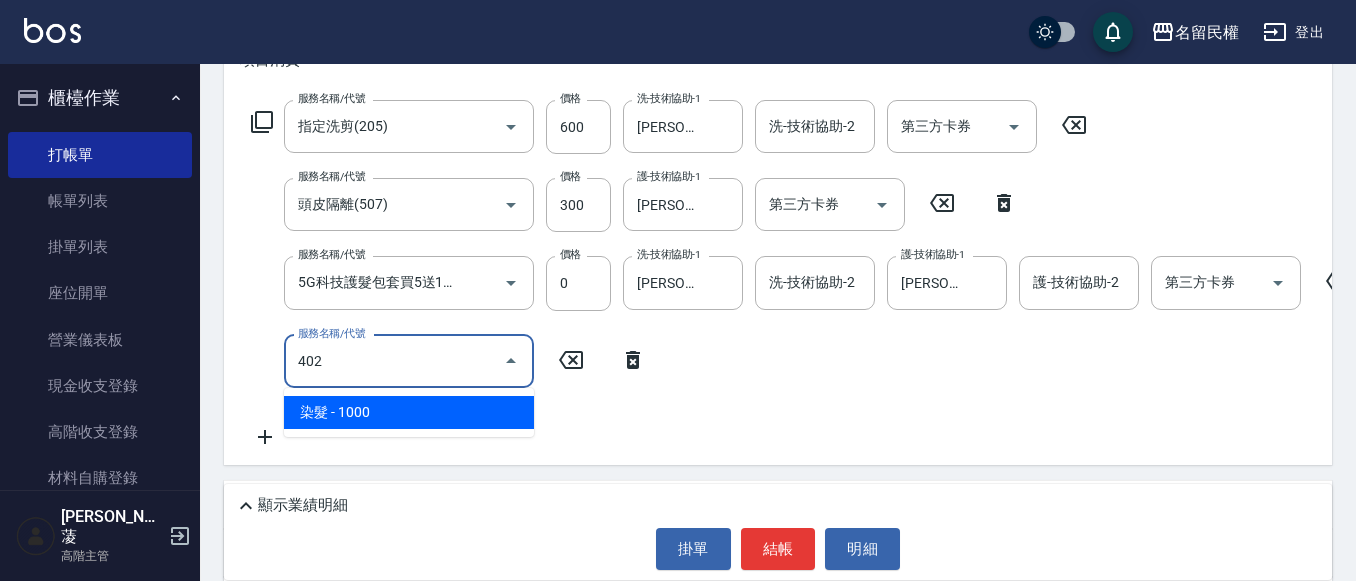 type on "染髮(402)" 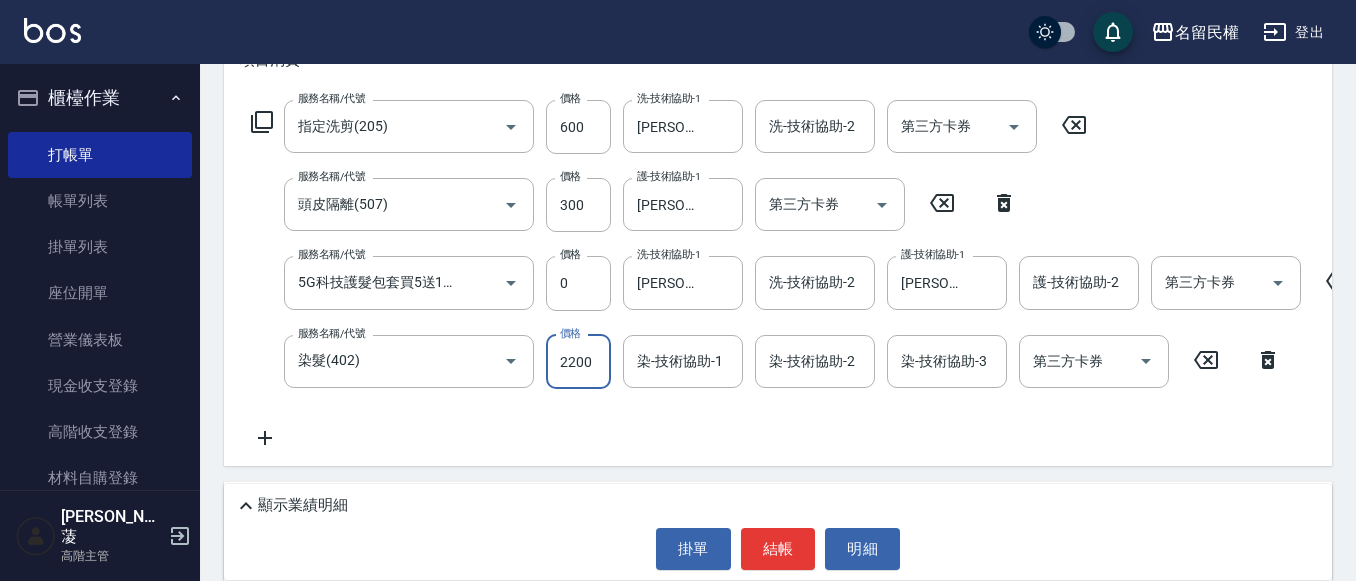 type on "2200" 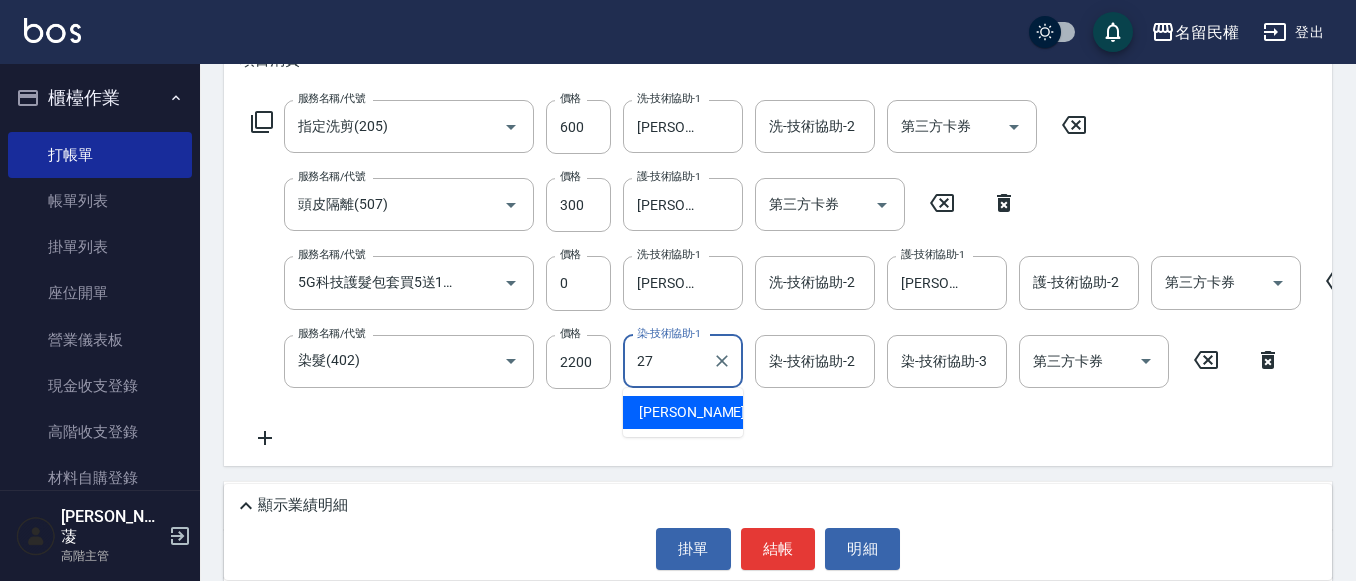 type on "[PERSON_NAME]-27" 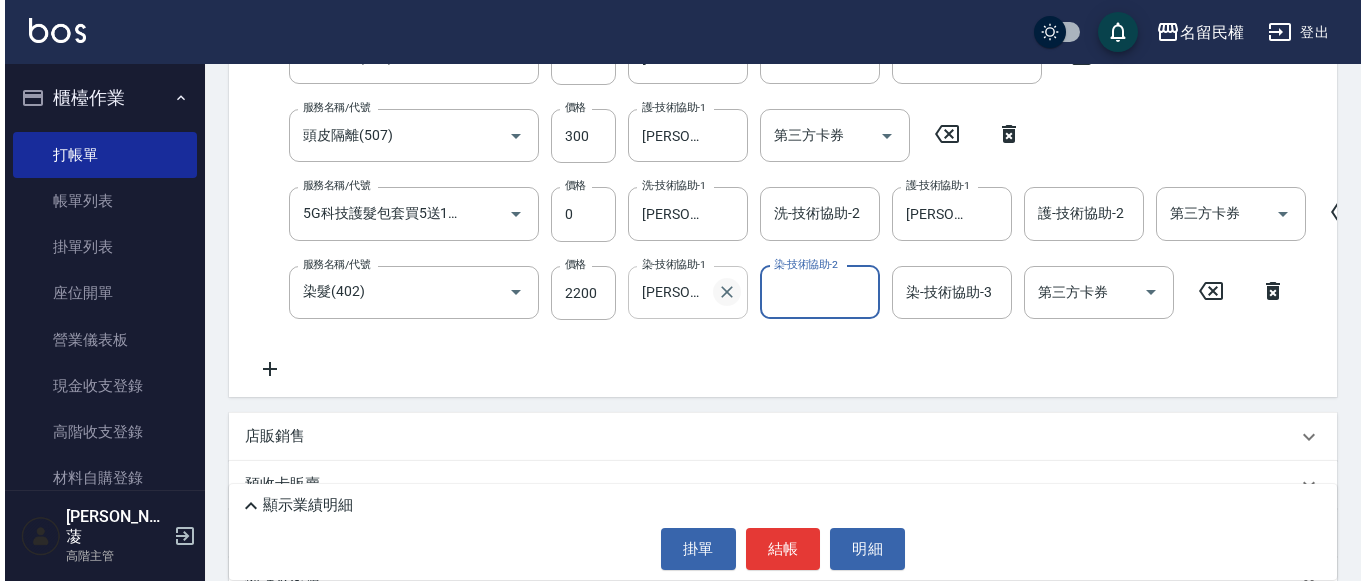 scroll, scrollTop: 400, scrollLeft: 0, axis: vertical 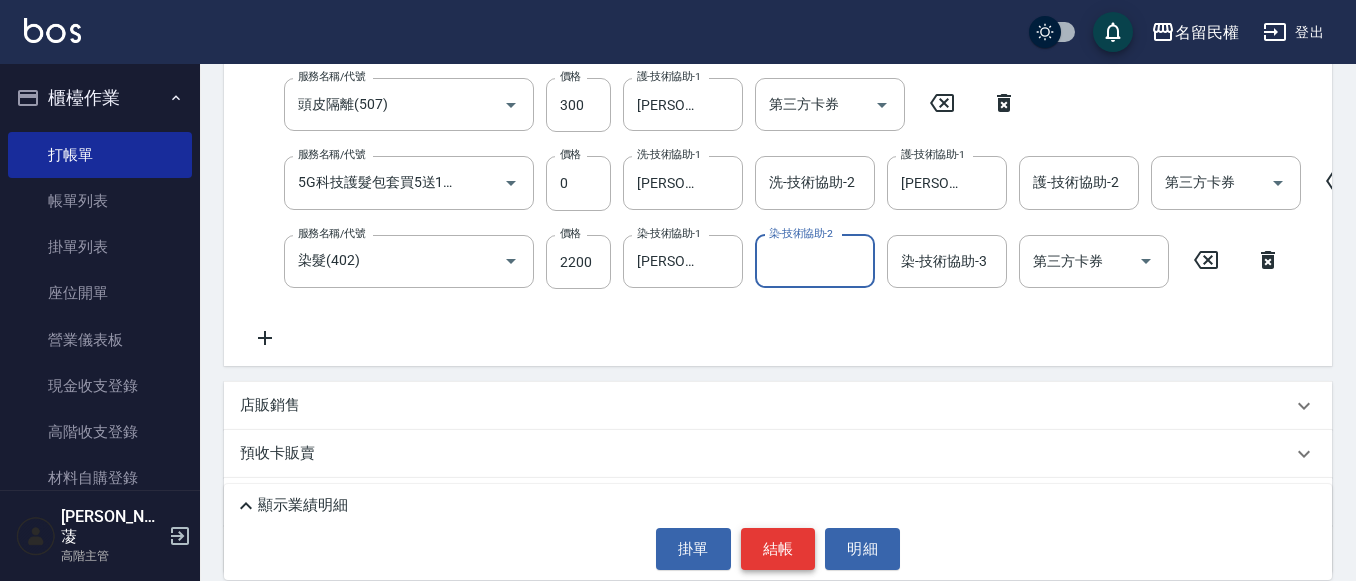 click on "結帳" at bounding box center (778, 549) 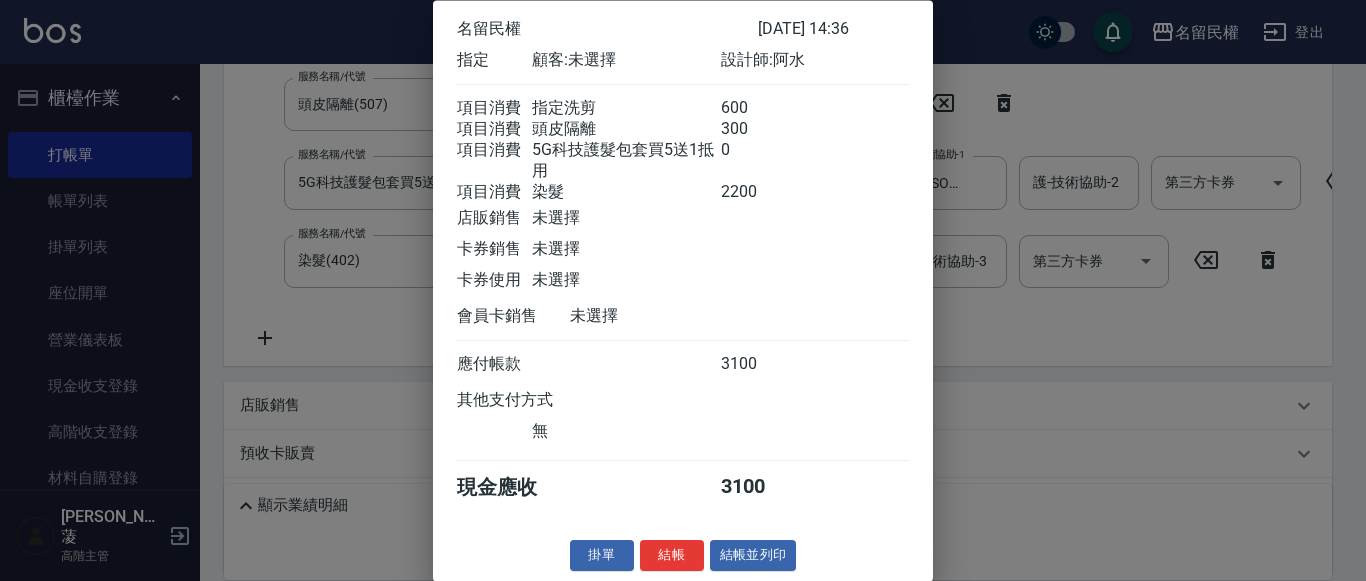 scroll, scrollTop: 122, scrollLeft: 0, axis: vertical 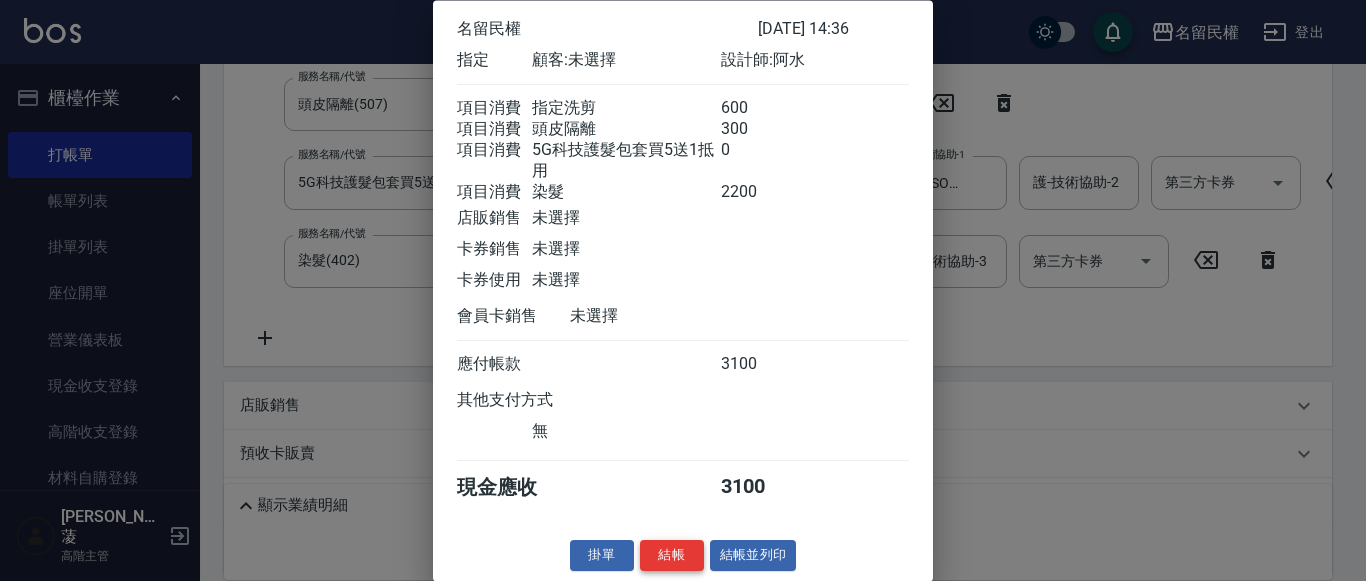 click on "結帳" at bounding box center (672, 556) 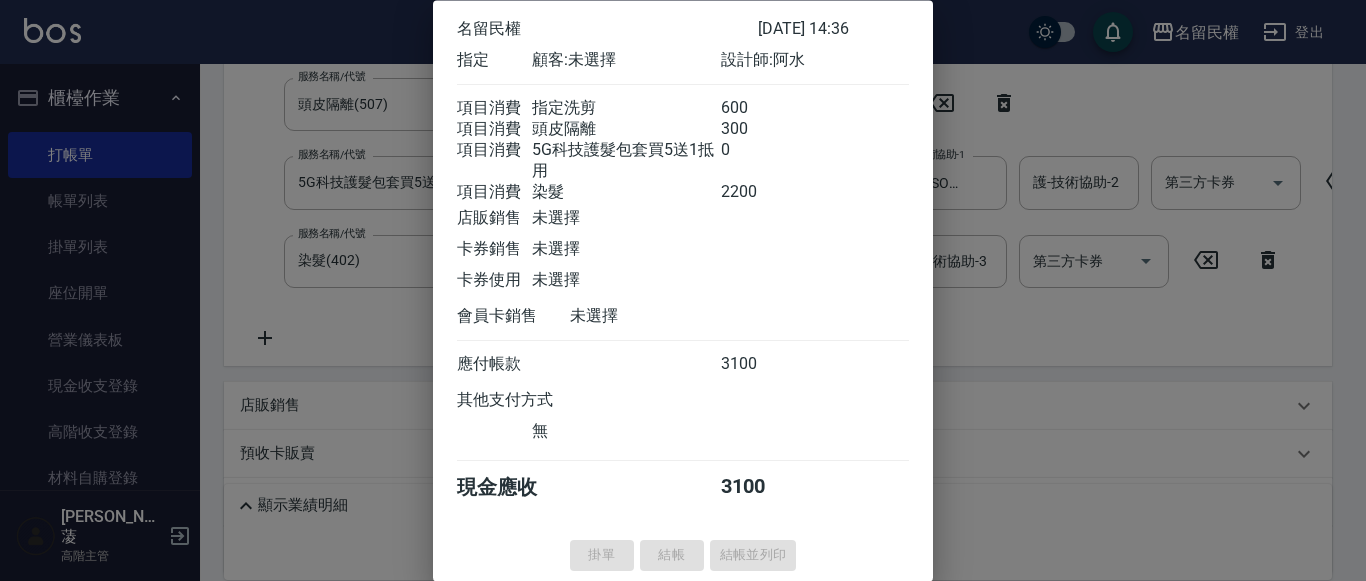 type on "[DATE] 14:37" 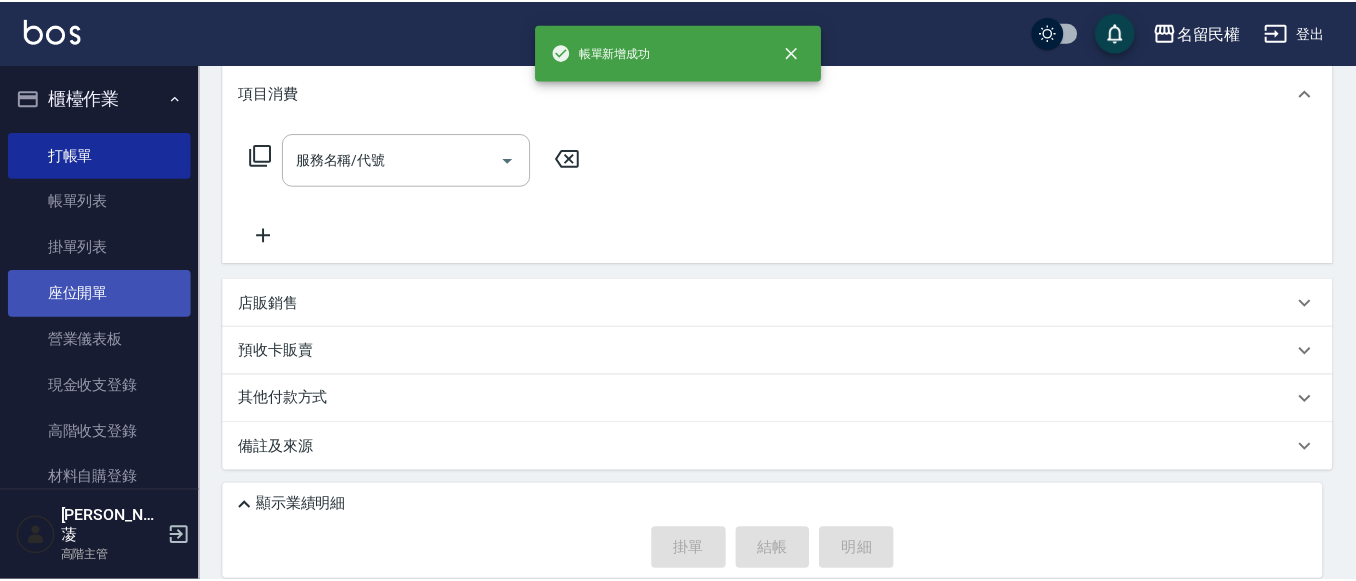 scroll, scrollTop: 0, scrollLeft: 0, axis: both 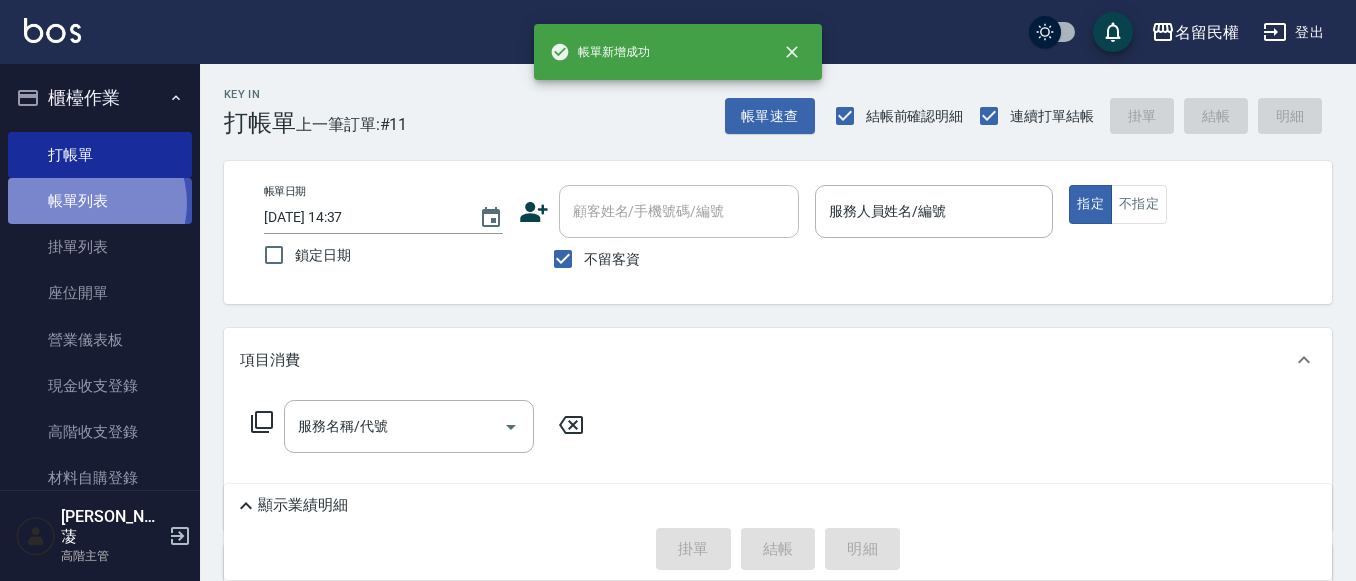 click on "帳單列表" at bounding box center (100, 201) 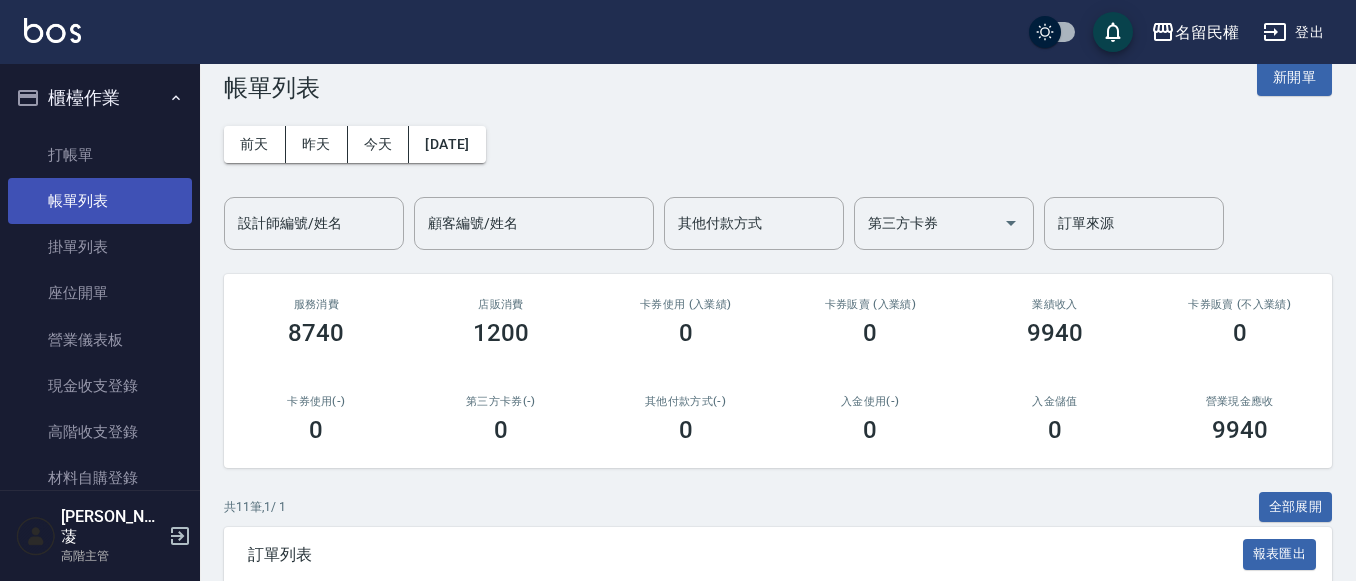 scroll, scrollTop: 0, scrollLeft: 0, axis: both 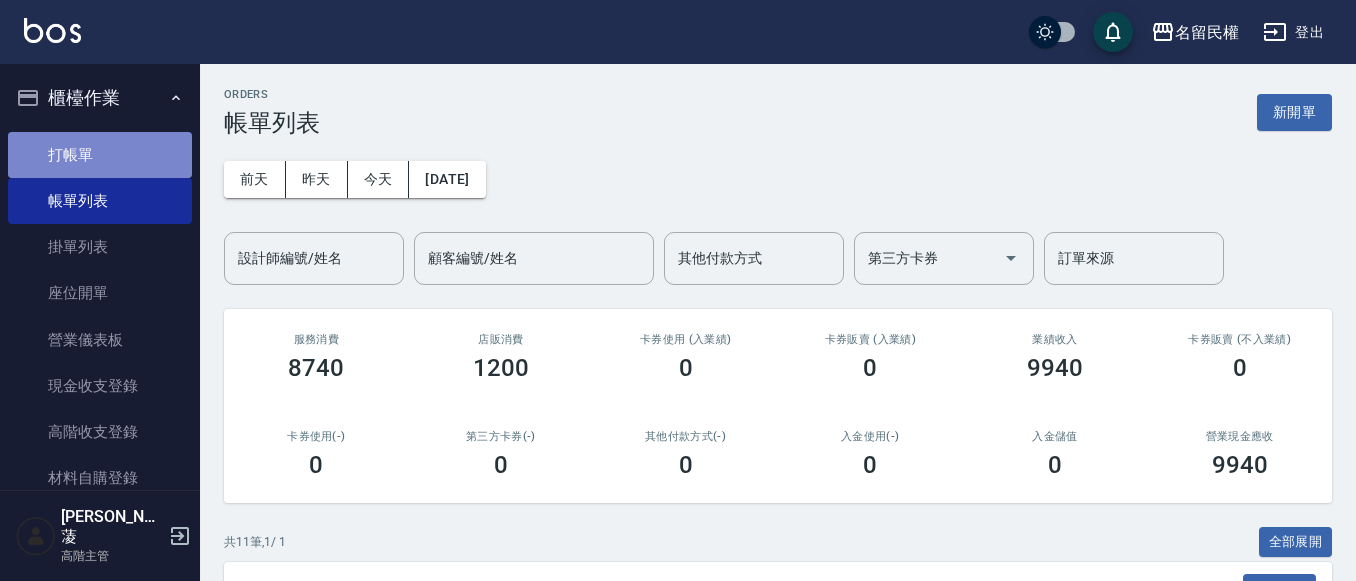click on "打帳單" at bounding box center [100, 155] 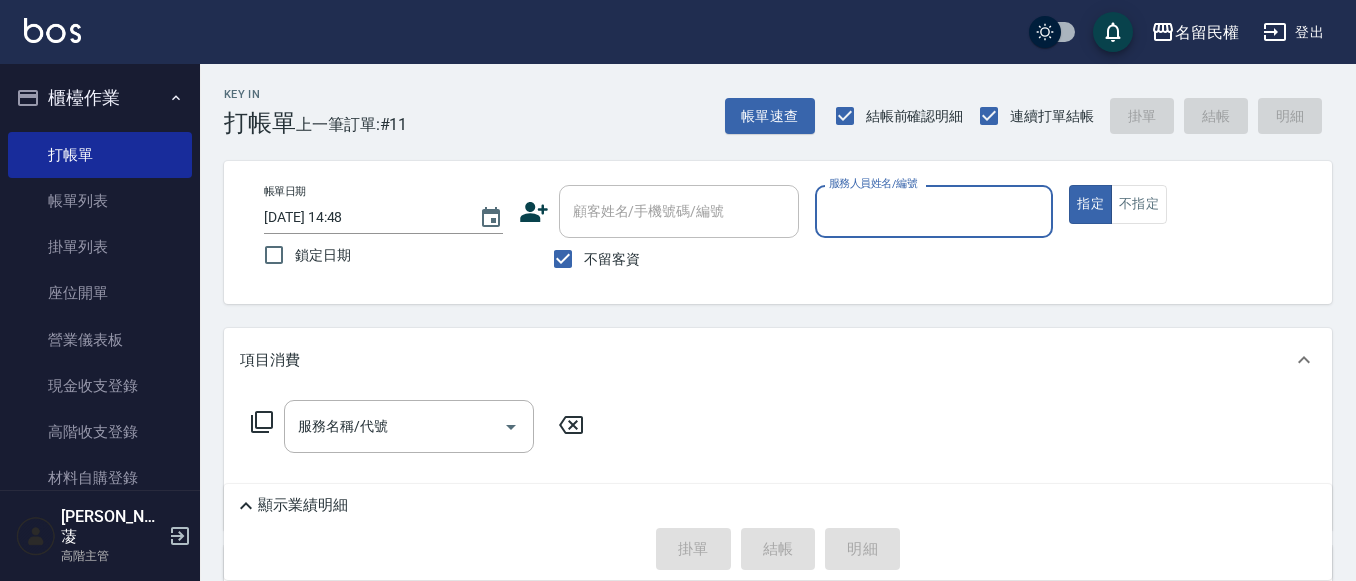 click on "服務人員姓名/編號" at bounding box center [934, 211] 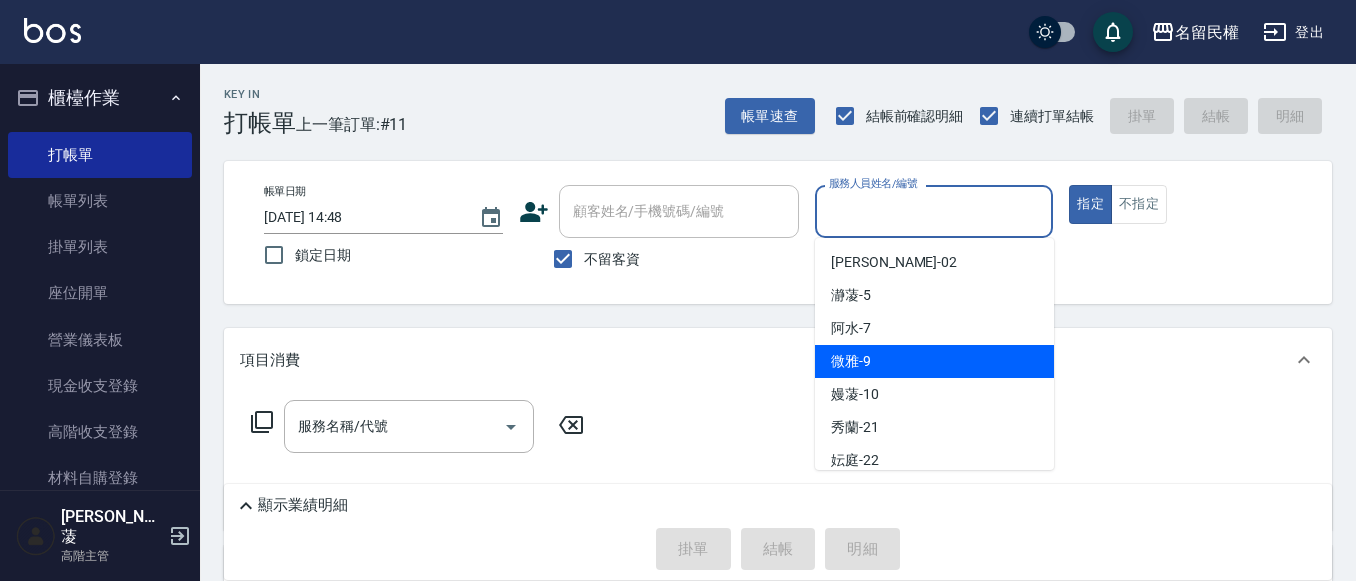 click on "微雅 -9" at bounding box center (851, 361) 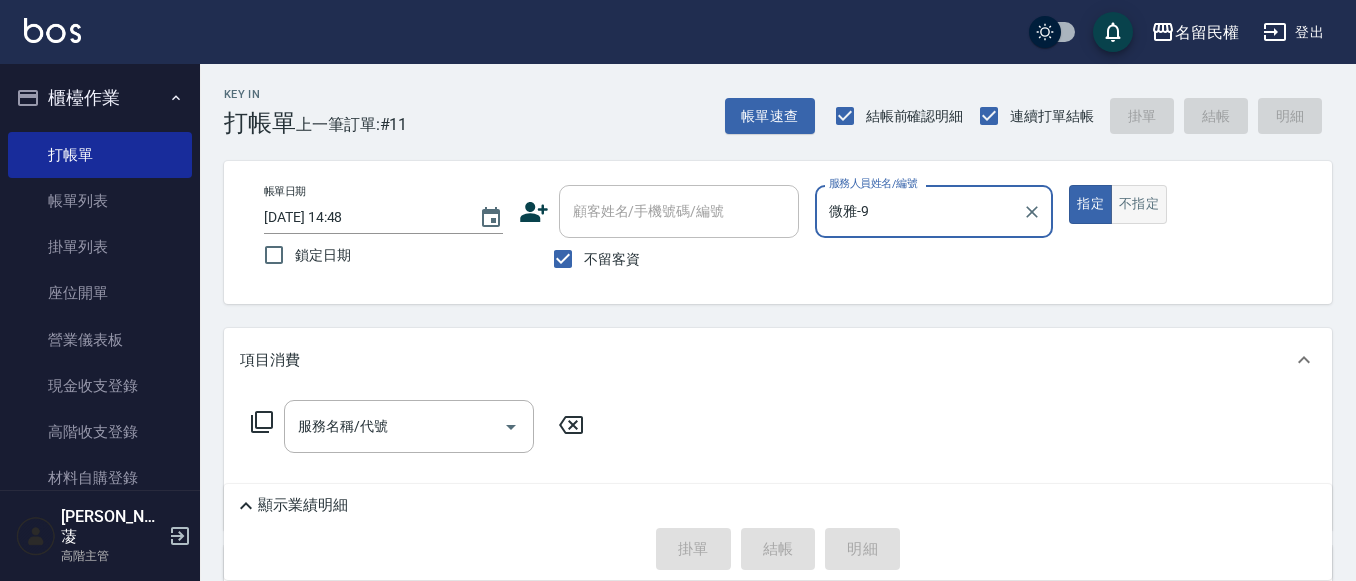 click on "不指定" at bounding box center (1139, 204) 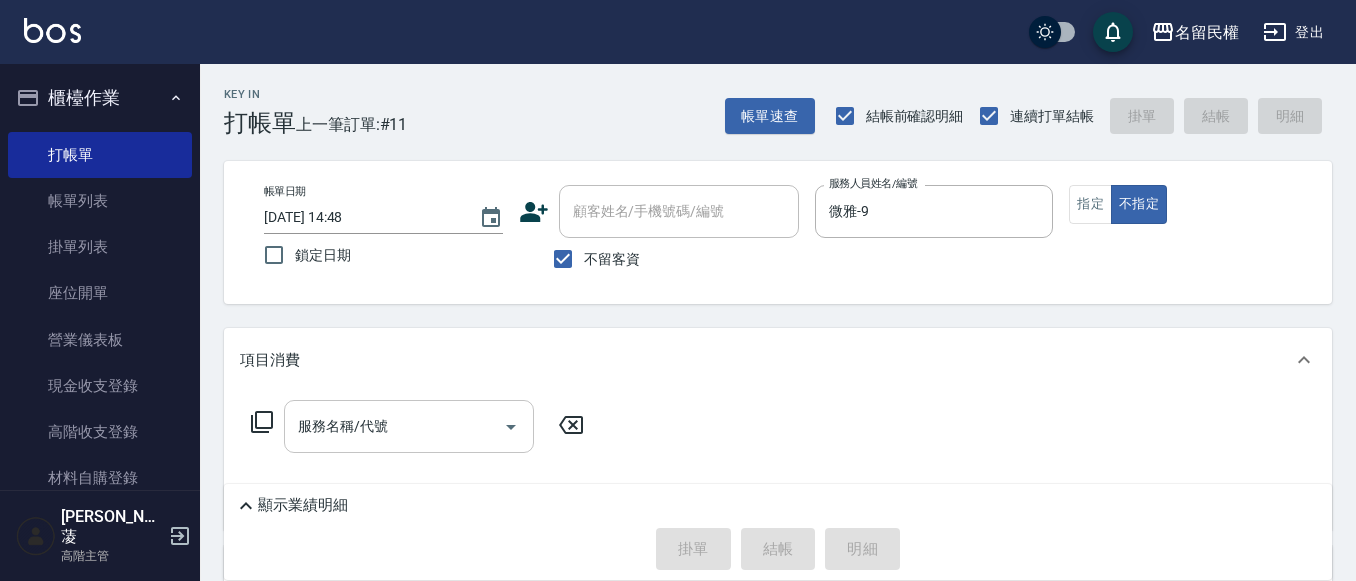 click on "服務名稱/代號" at bounding box center [394, 426] 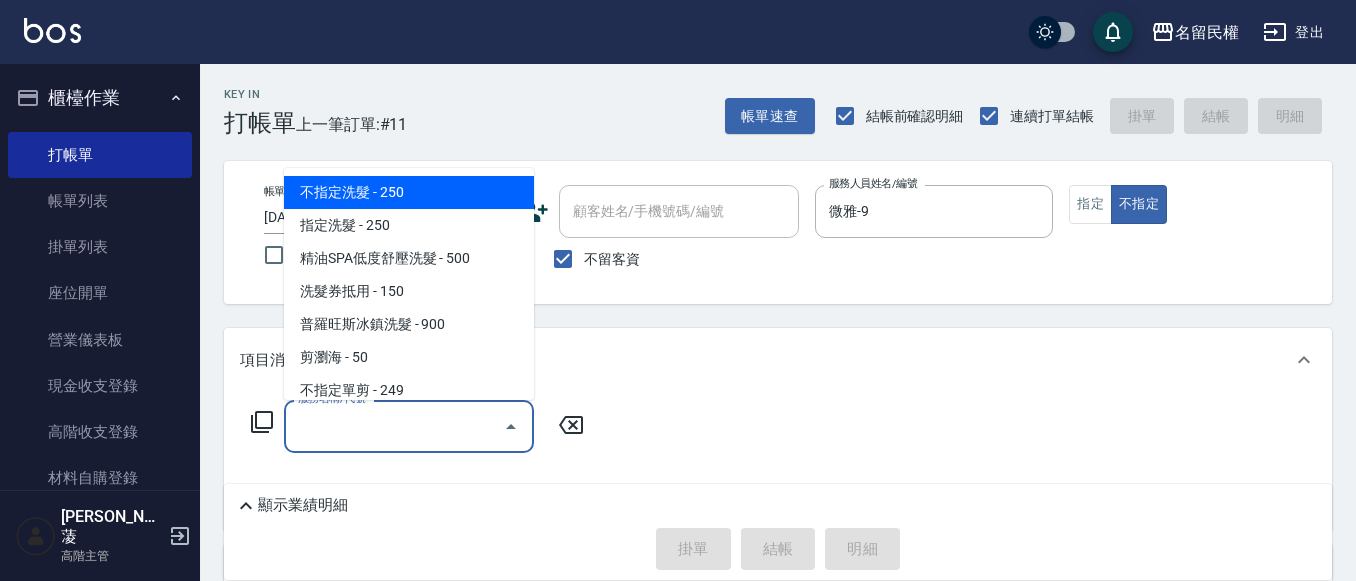 click on "不指定洗髮 - 250" at bounding box center [409, 192] 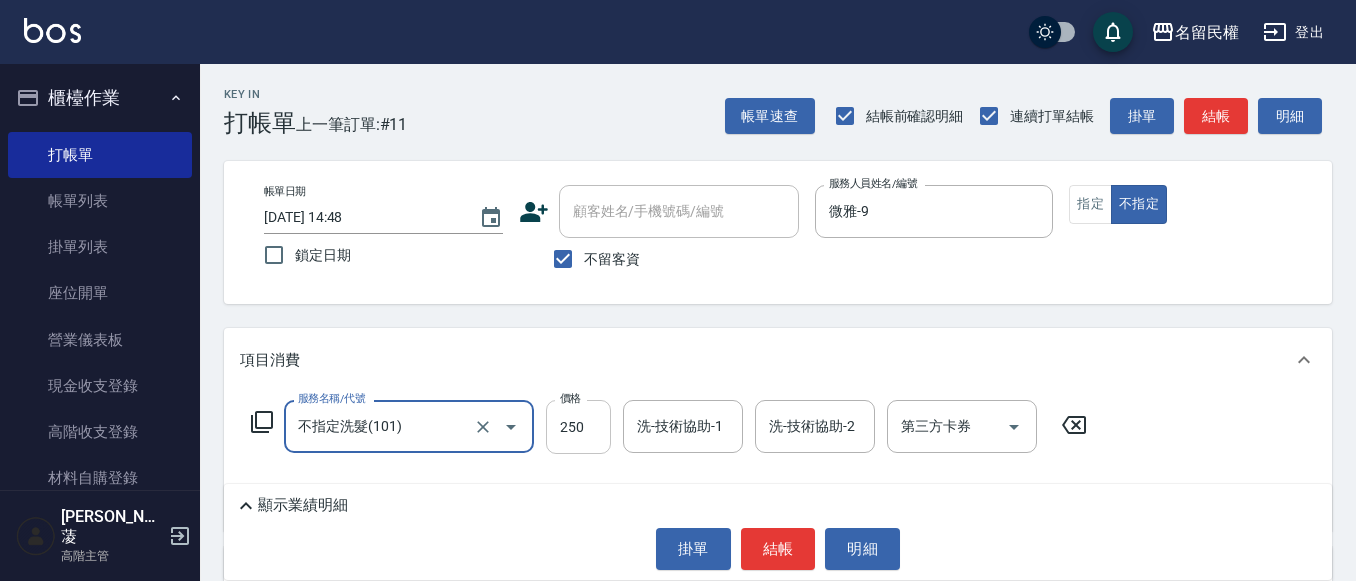 click on "250" at bounding box center [578, 427] 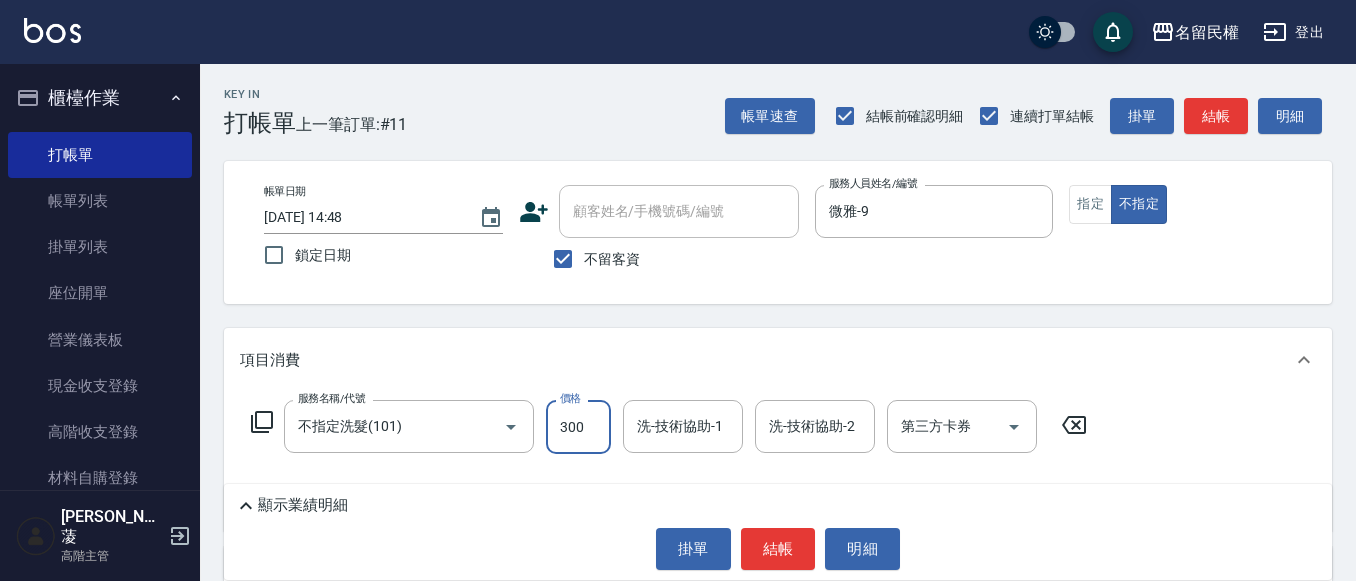 type on "300" 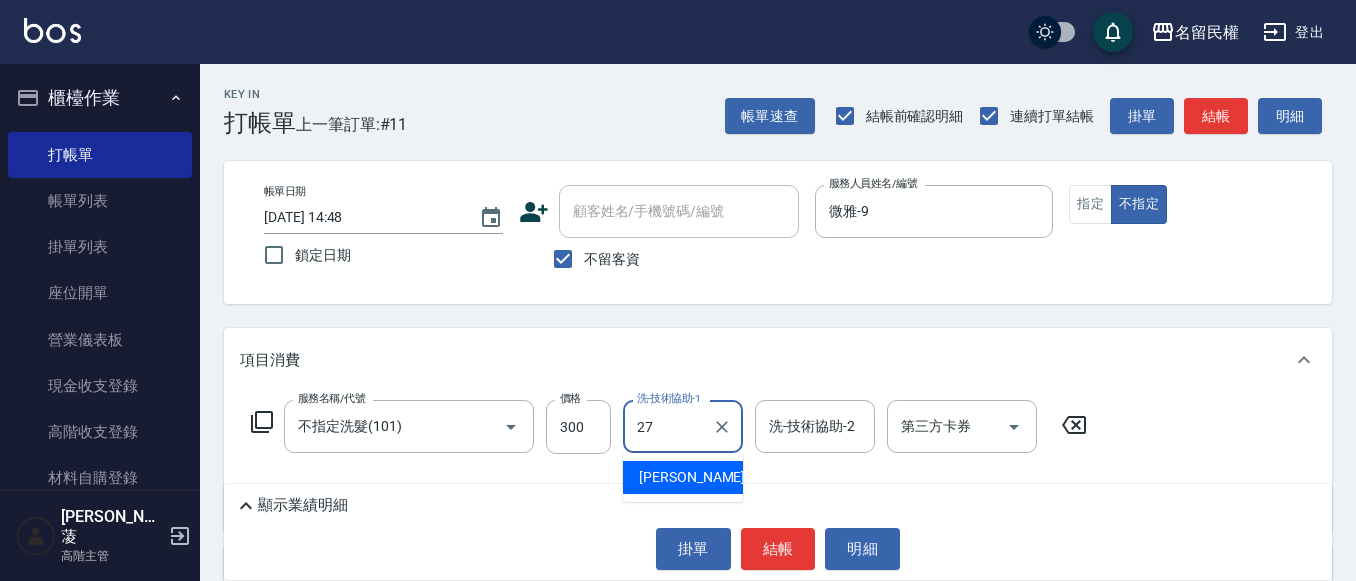 type on "[PERSON_NAME]-27" 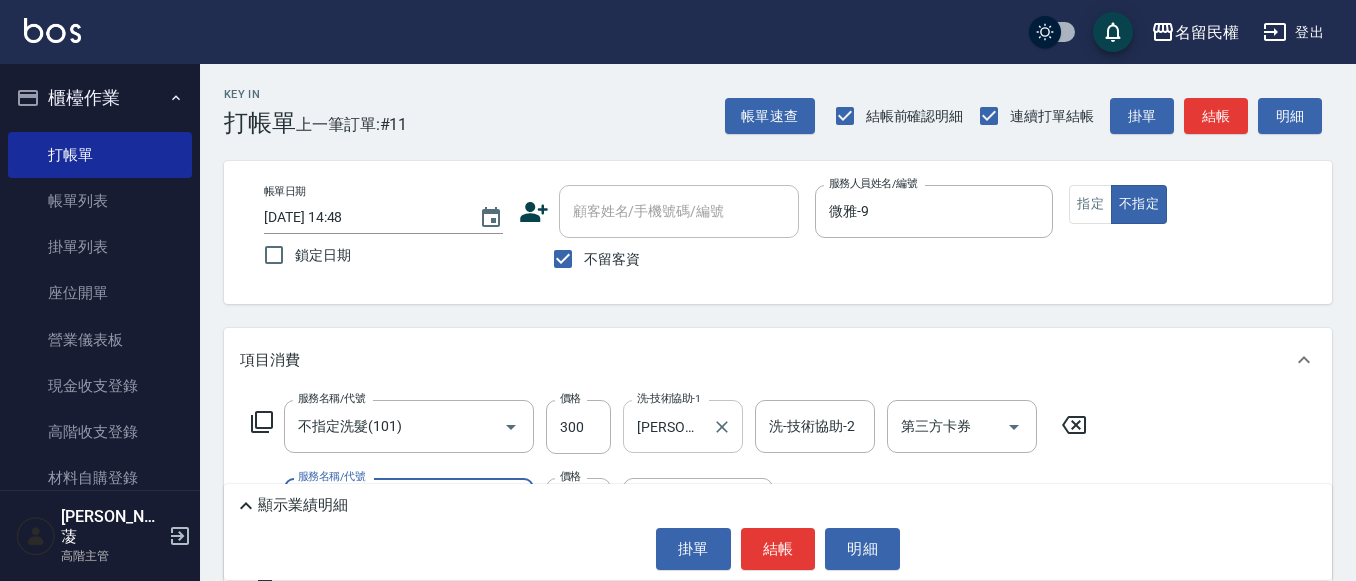 type on "[PERSON_NAME](701)" 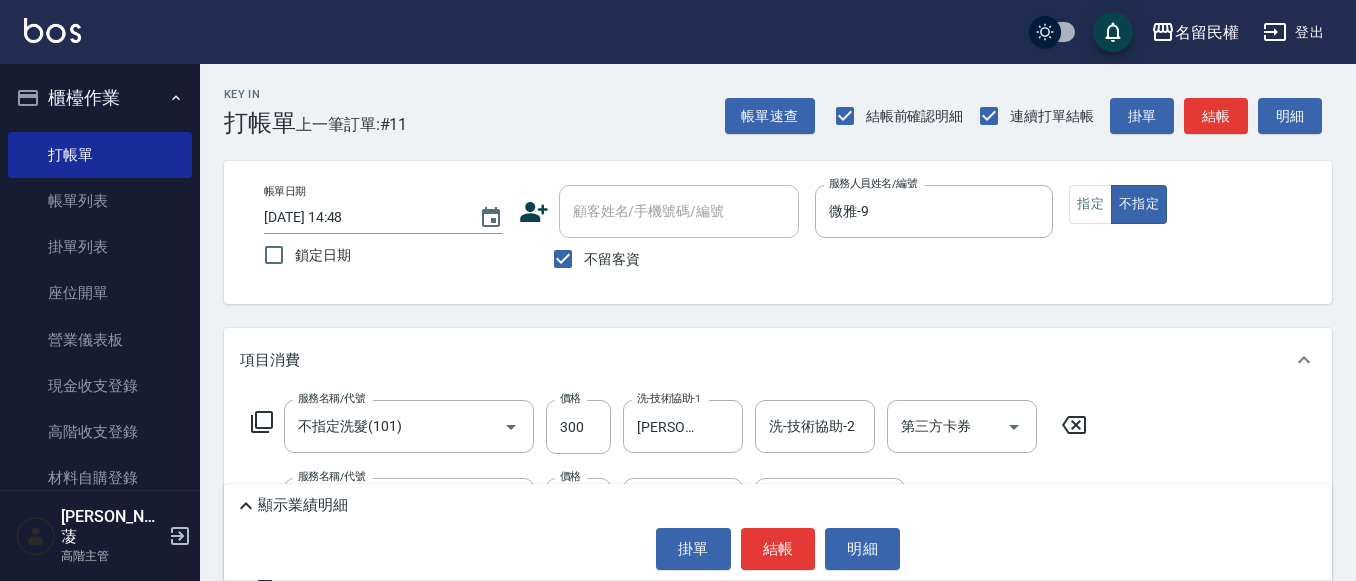 click on "項目消費" at bounding box center [778, 360] 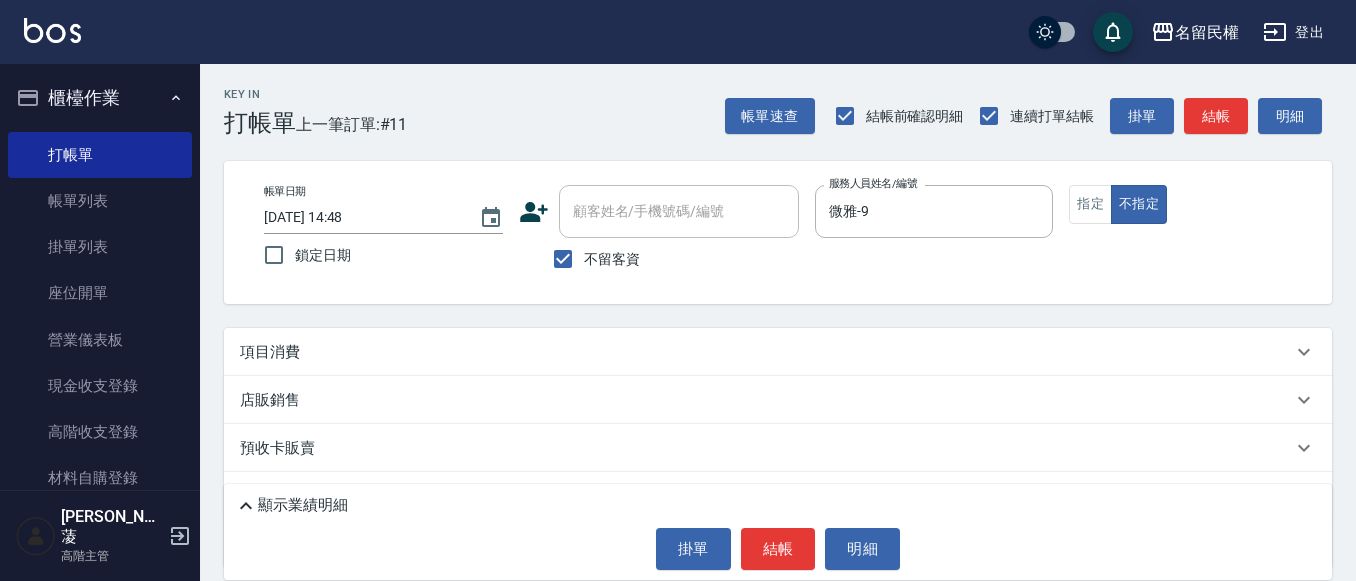 click on "Key In 打帳單 上一筆訂單:#11 帳單速查 結帳前確認明細 連續打單結帳 掛單 結帳 明細 帳單日期 [DATE] 14:48 鎖定日期 顧客姓名/手機號碼/編號 顧客姓名/手機號碼/編號 不留客資 服務人員姓名/編號 微雅-9 服務人員姓名/編號 指定 不指定 項目消費 服務名稱/代號 不指定洗髮(101) 服務名稱/代號 價格 300 價格 洗-技術協助-1 [PERSON_NAME]-27 洗-技術協助-1 洗-技術協助-2 洗-技術協助-2 第三方卡券 第三方卡券 服務名稱/代號 潤絲(701) 服務名稱/代號 價格 3027 價格 洗-技術協助-1 洗-技術協助-1 第三方卡券 第三方卡券 店販銷售 服務人員姓名/編號 服務人員姓名/編號 商品代號/名稱 商品代號/名稱 預收卡販賣 卡券名稱/代號 卡券名稱/代號 其他付款方式 其他付款方式 其他付款方式 備註及來源 備註 備註 訂單來源 ​ 訂單來源 顯示業績明細 掛單 結帳 明細" at bounding box center [778, 371] 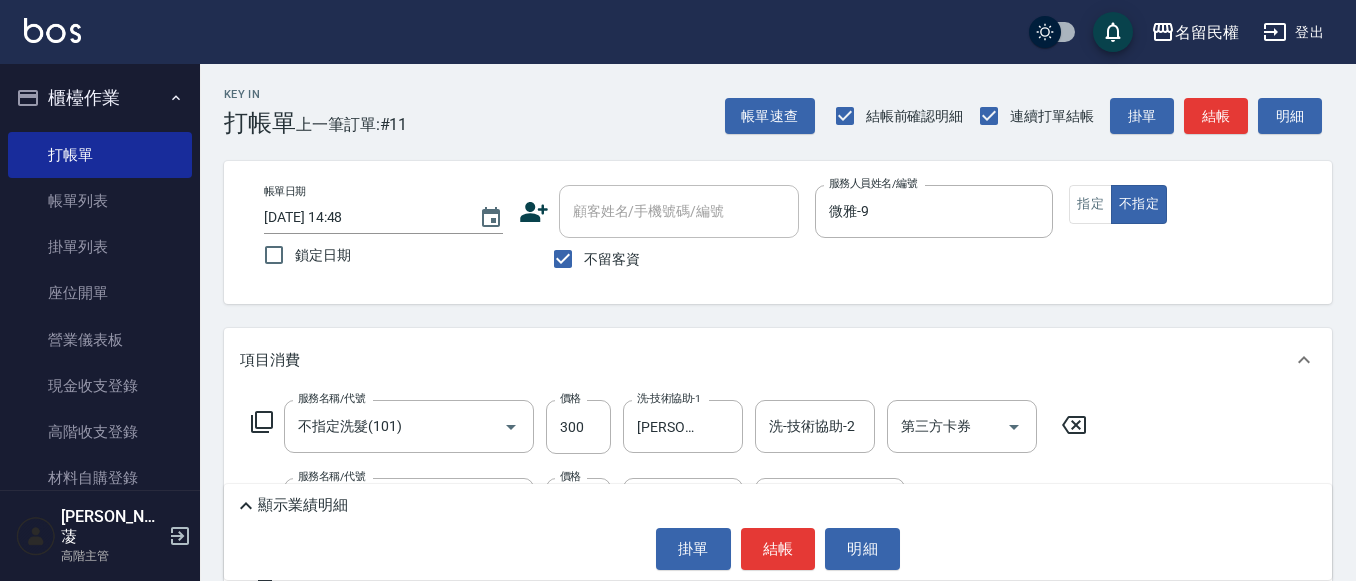 scroll, scrollTop: 100, scrollLeft: 0, axis: vertical 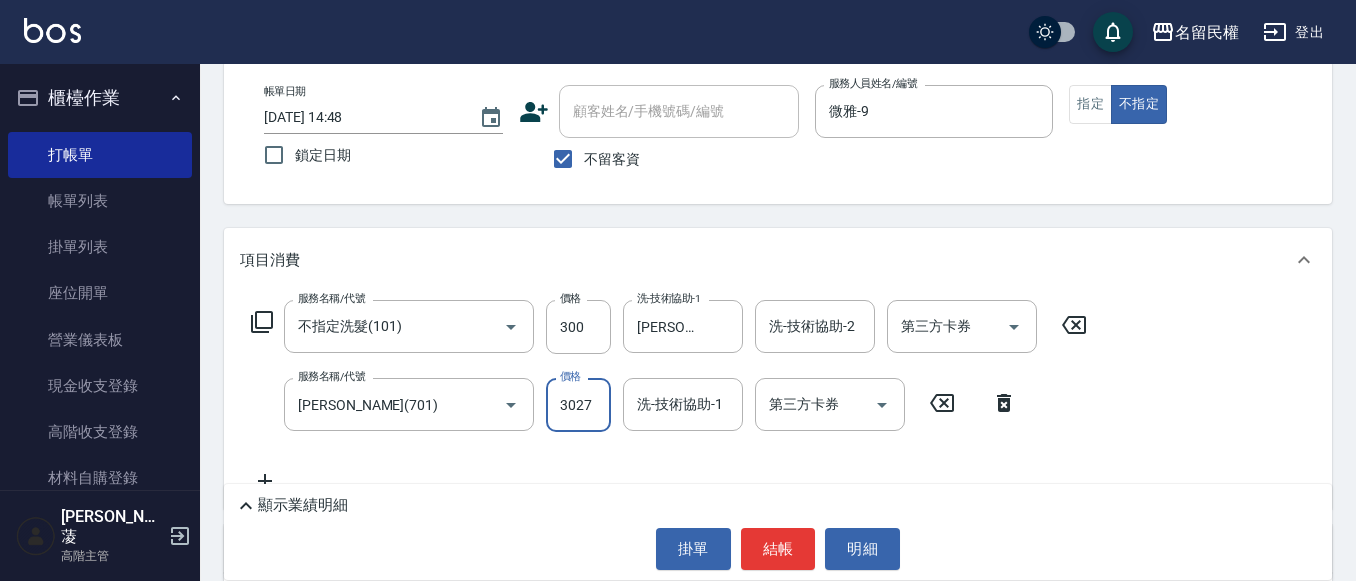 click on "3027" at bounding box center [578, 405] 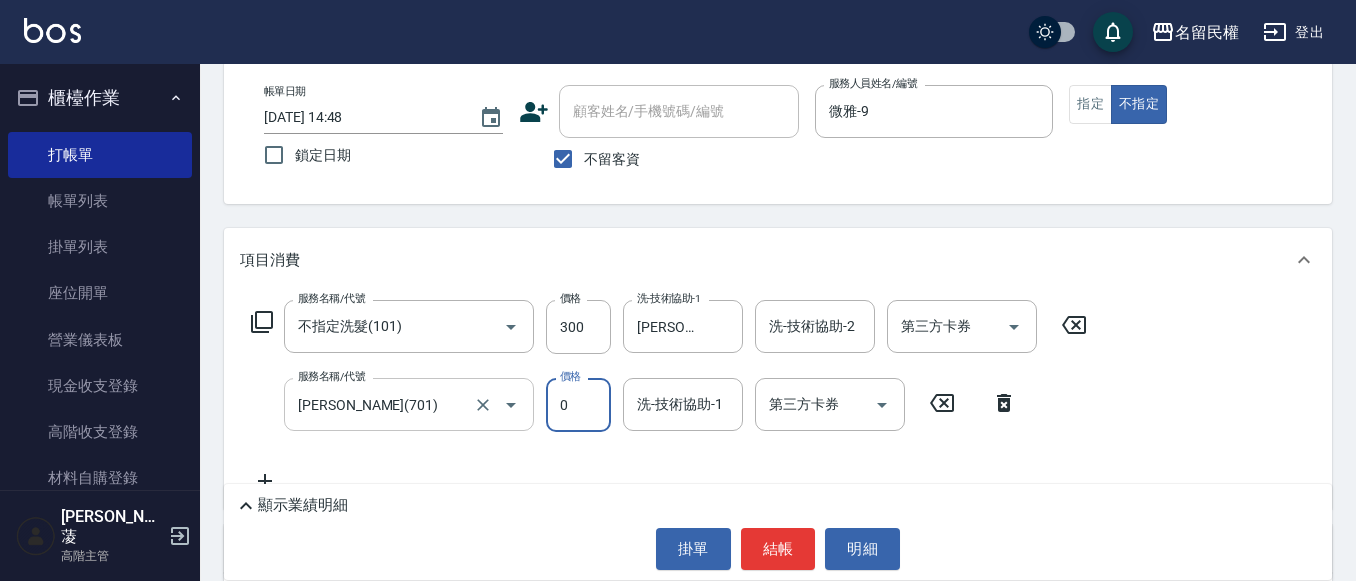 drag, startPoint x: 519, startPoint y: 403, endPoint x: 457, endPoint y: 429, distance: 67.23094 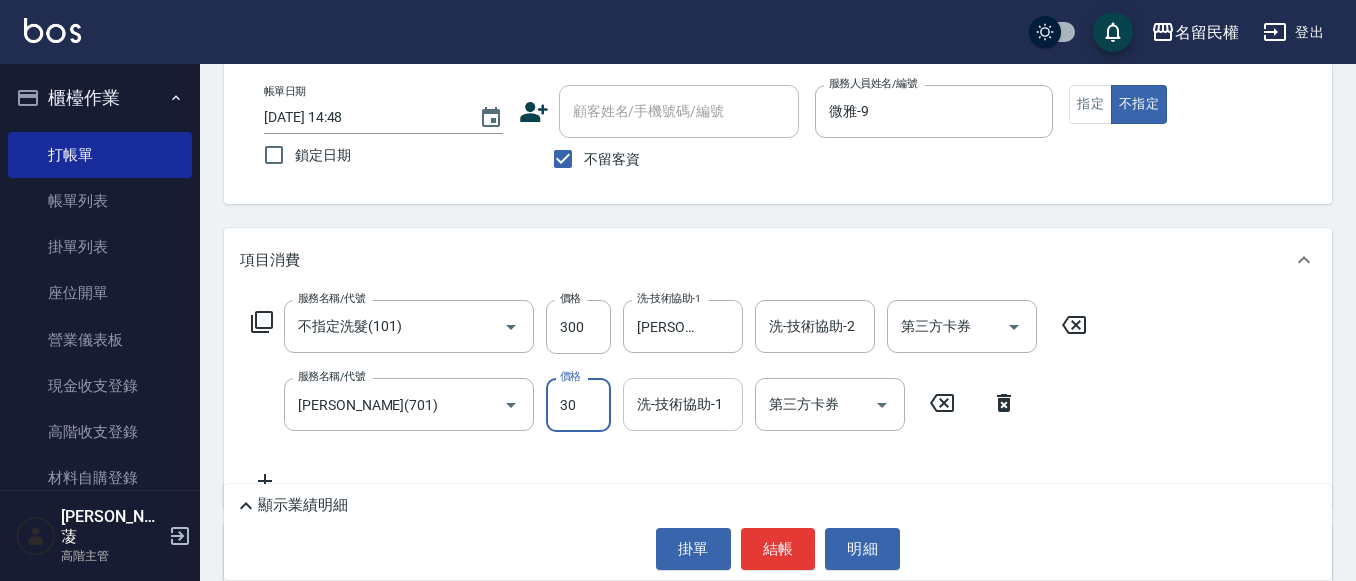 click on "洗-技術協助-1" at bounding box center (683, 404) 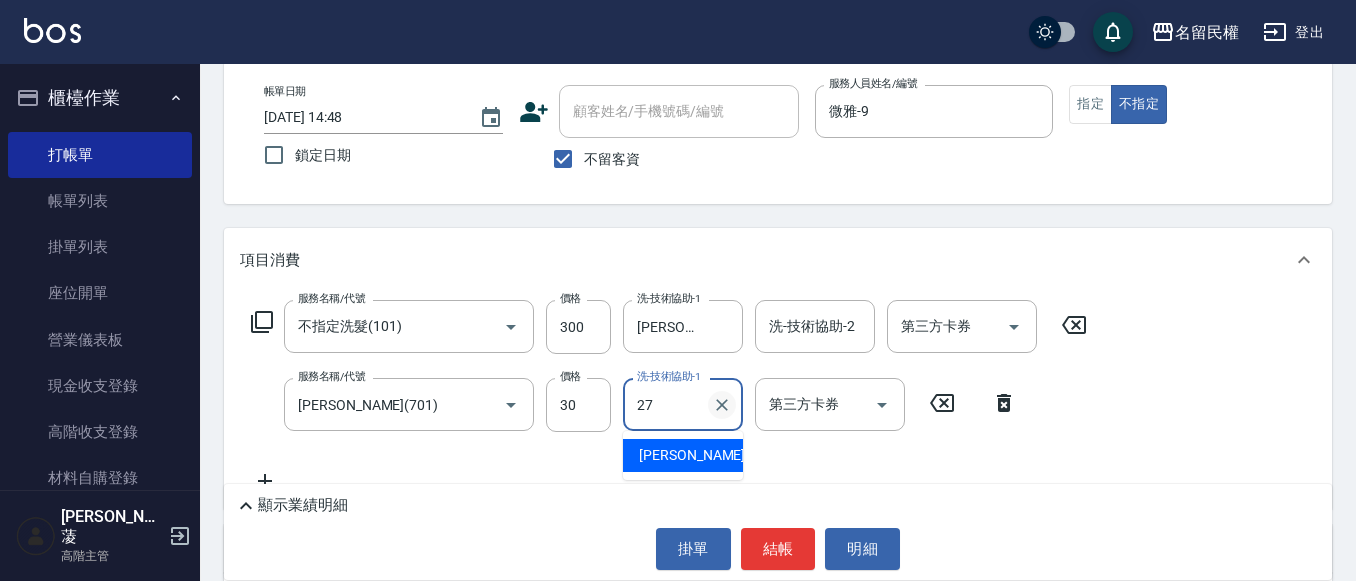 type on "[PERSON_NAME]-27" 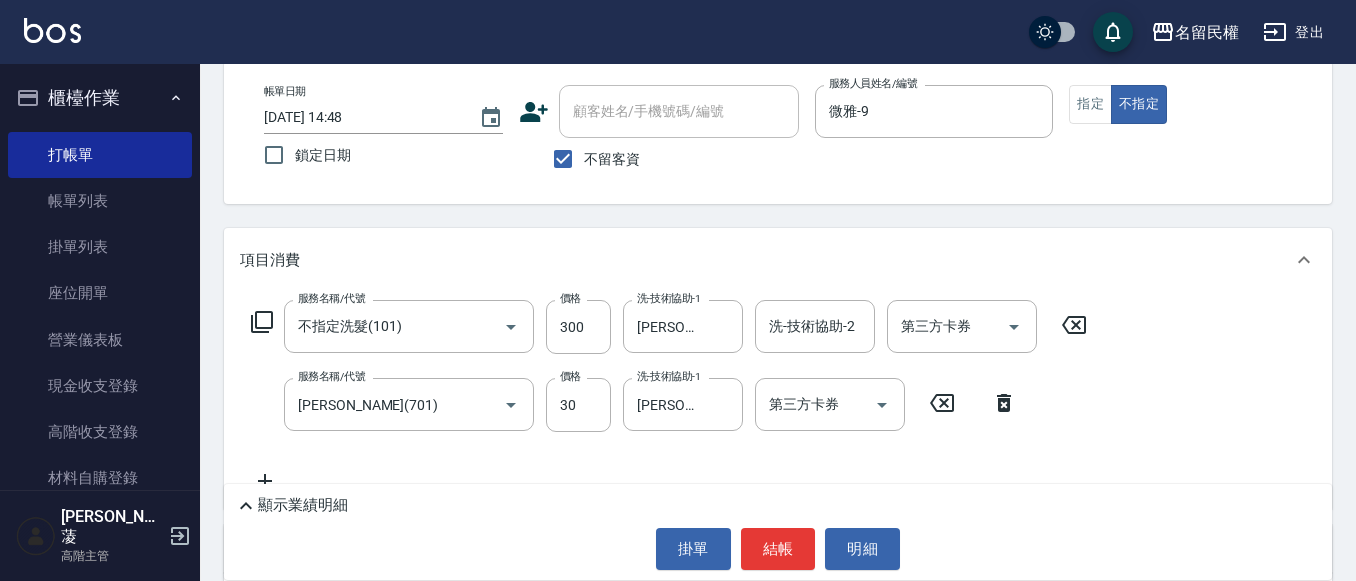 click on "項目消費" at bounding box center (778, 260) 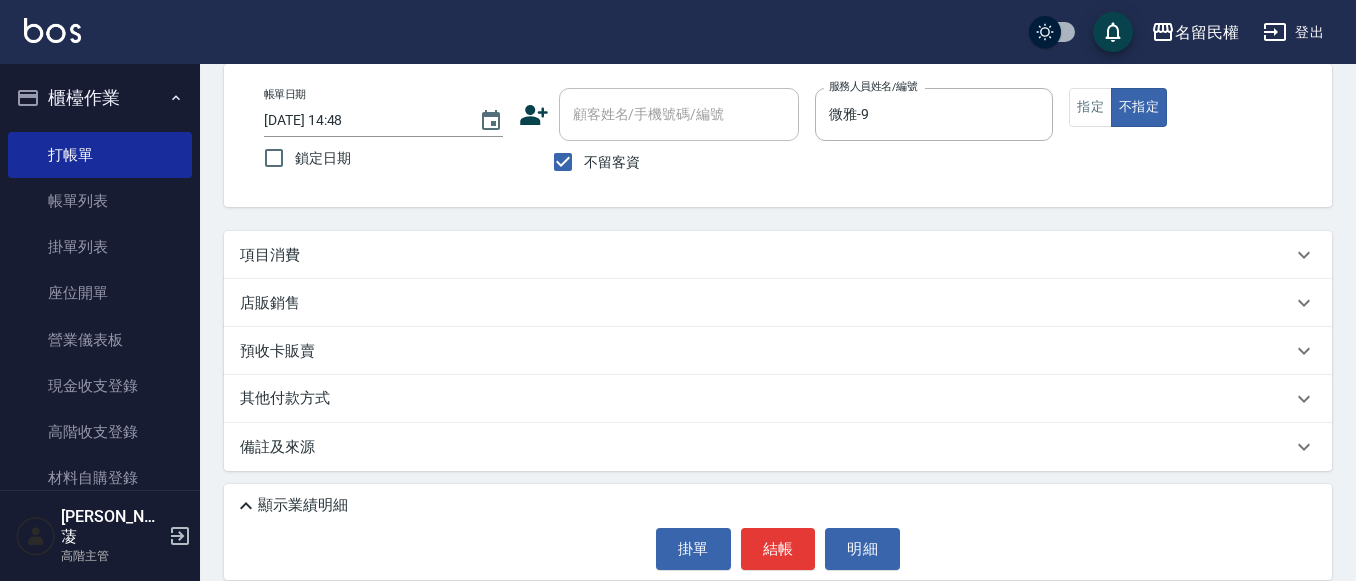 click on "項目消費" at bounding box center (766, 255) 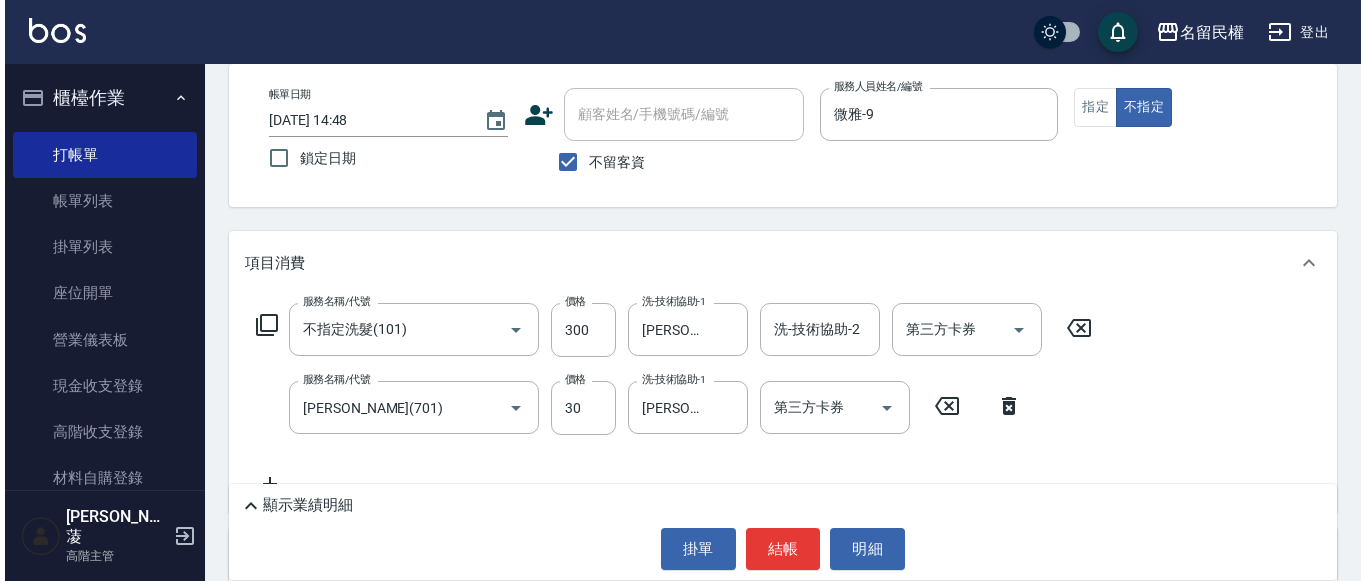 scroll, scrollTop: 100, scrollLeft: 0, axis: vertical 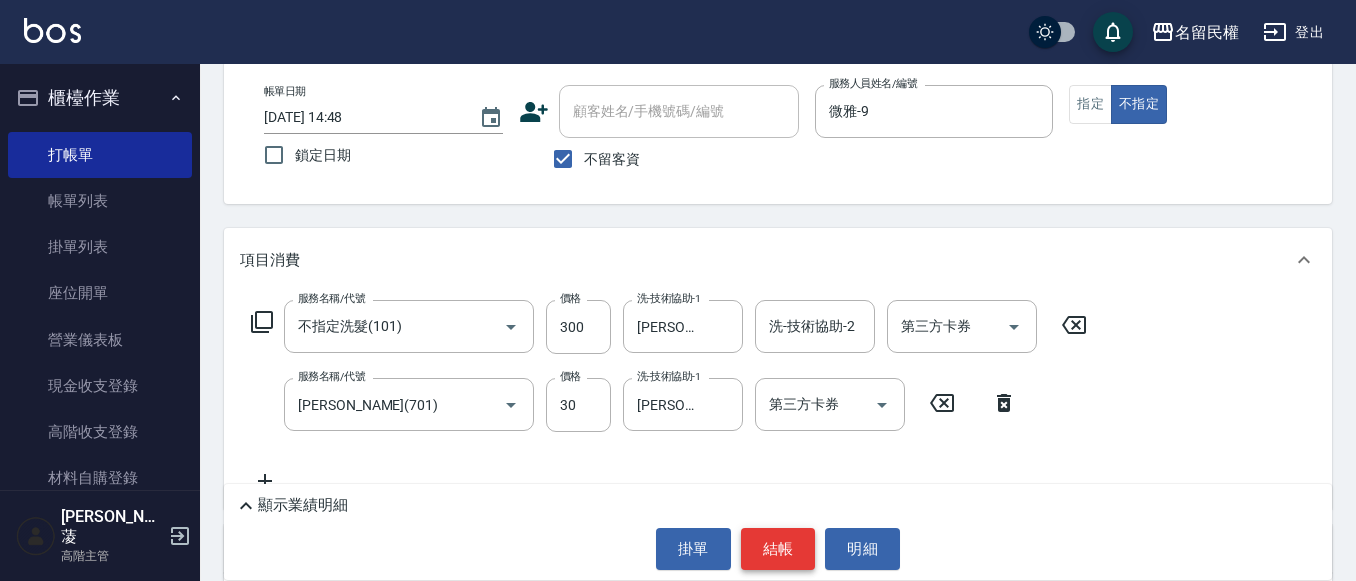 click on "結帳" at bounding box center [778, 549] 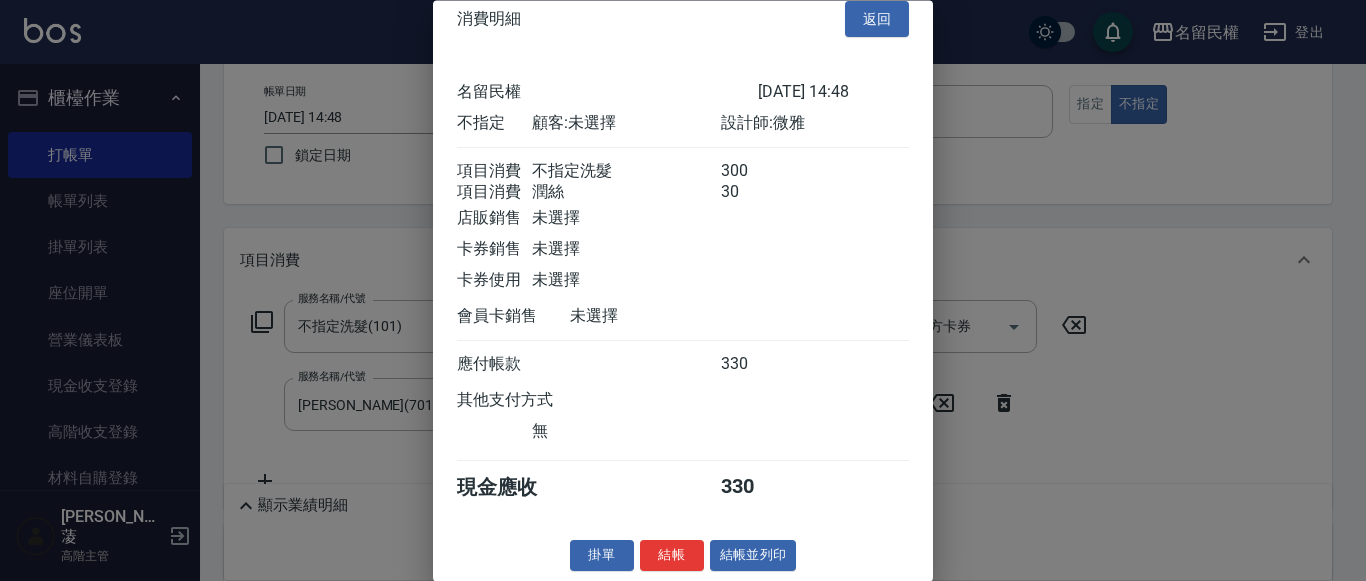 scroll, scrollTop: 50, scrollLeft: 0, axis: vertical 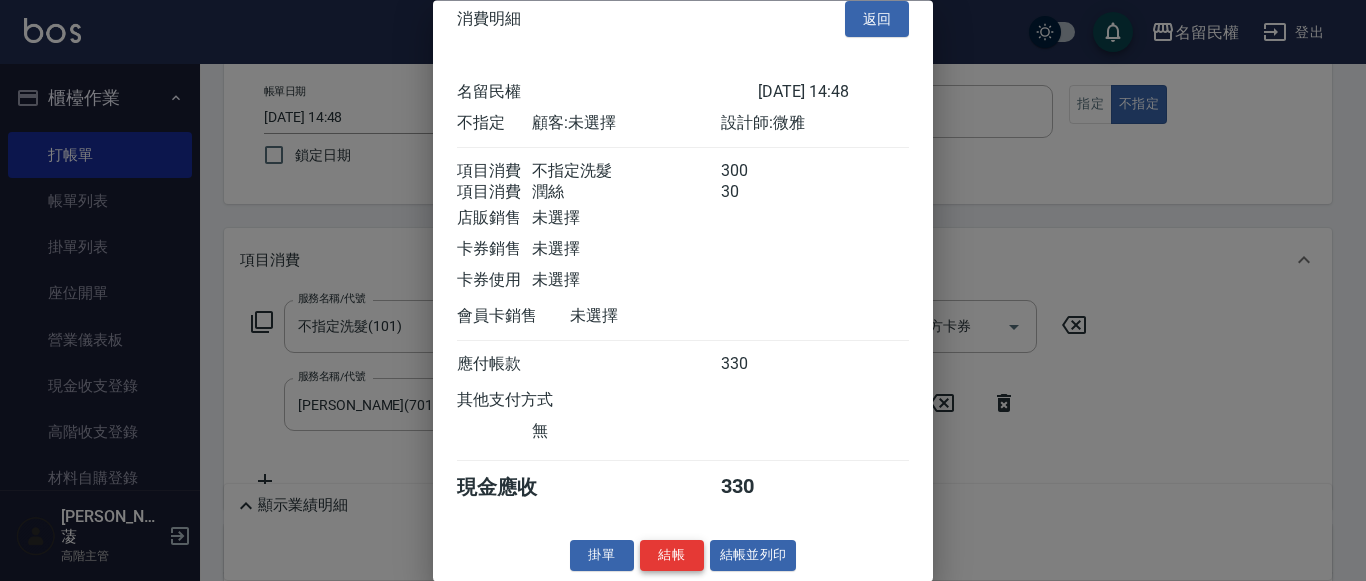 click on "結帳" at bounding box center [672, 556] 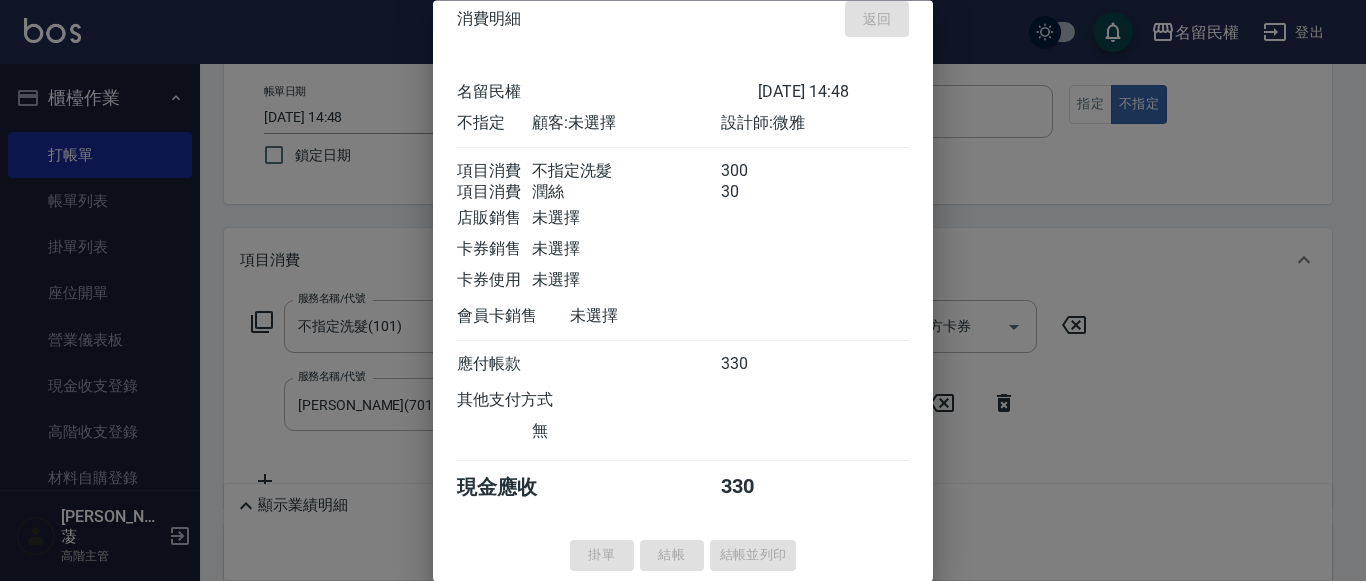 type on "[DATE] 14:49" 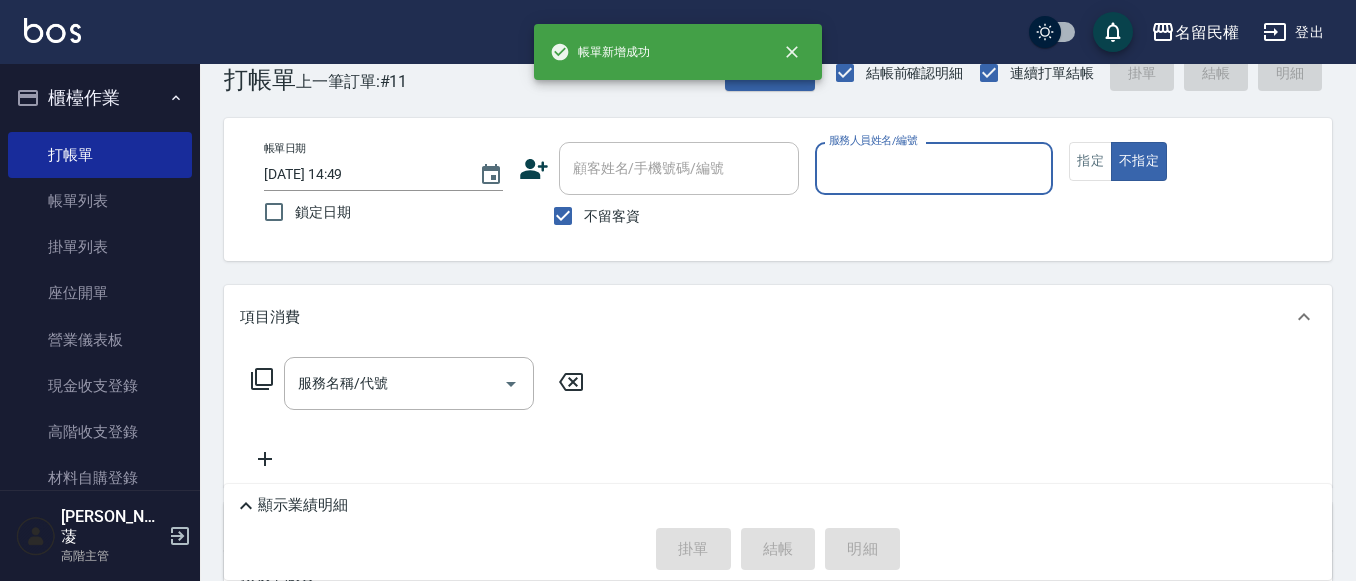 scroll, scrollTop: 0, scrollLeft: 0, axis: both 